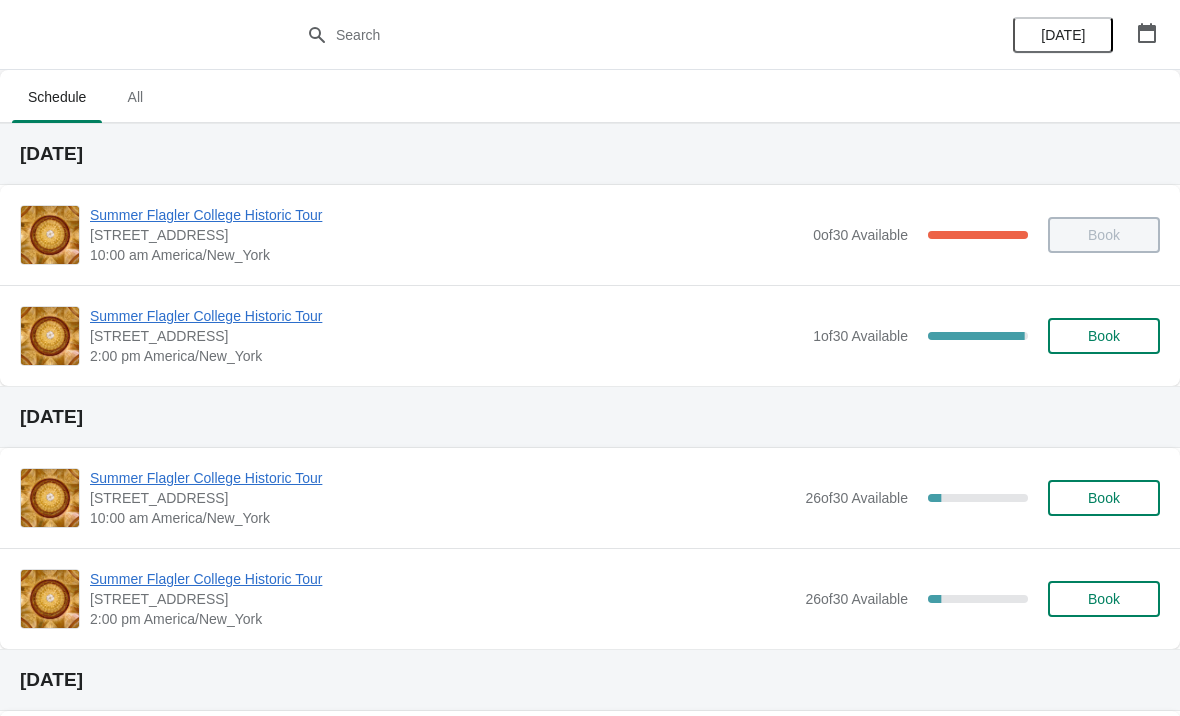 scroll, scrollTop: 0, scrollLeft: 0, axis: both 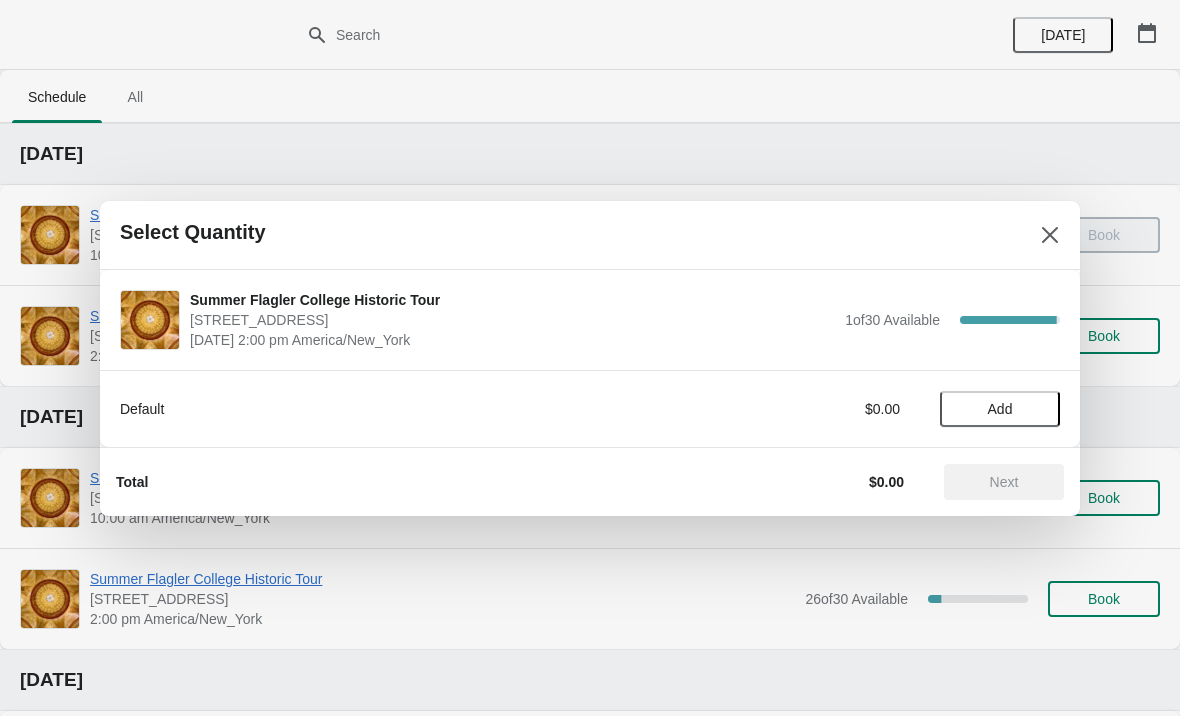 click on "Add" at bounding box center (1000, 409) 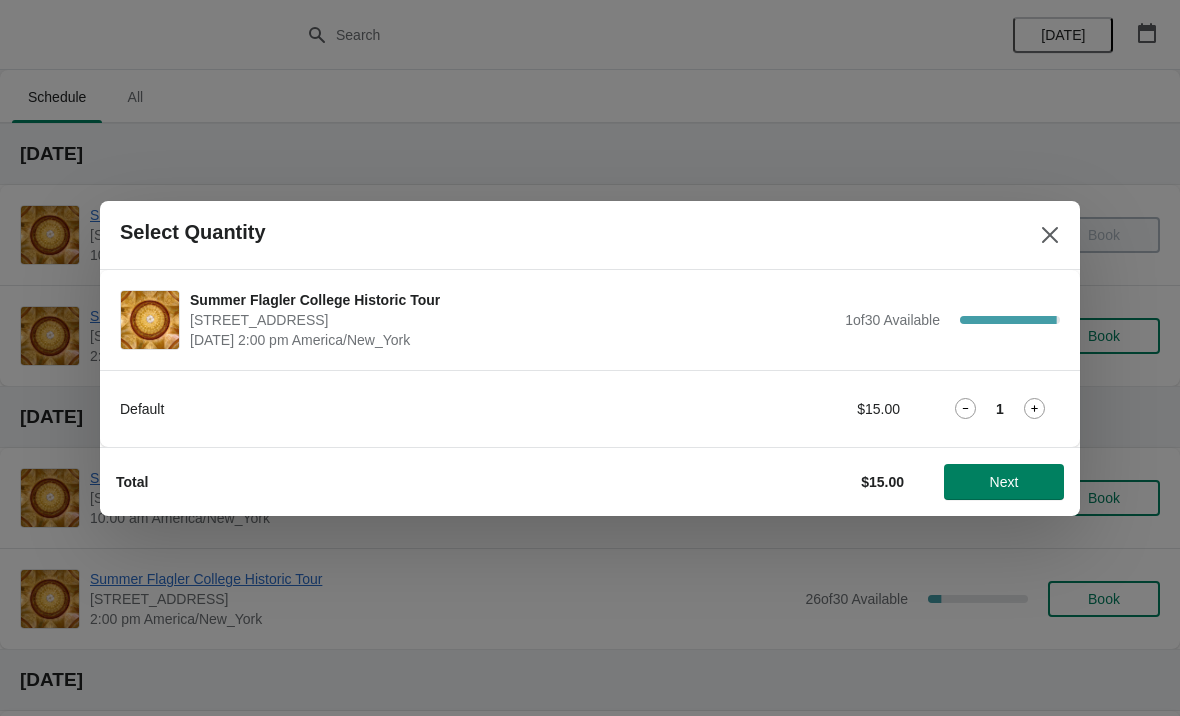 click on "Default $15.00 1" at bounding box center [590, 409] 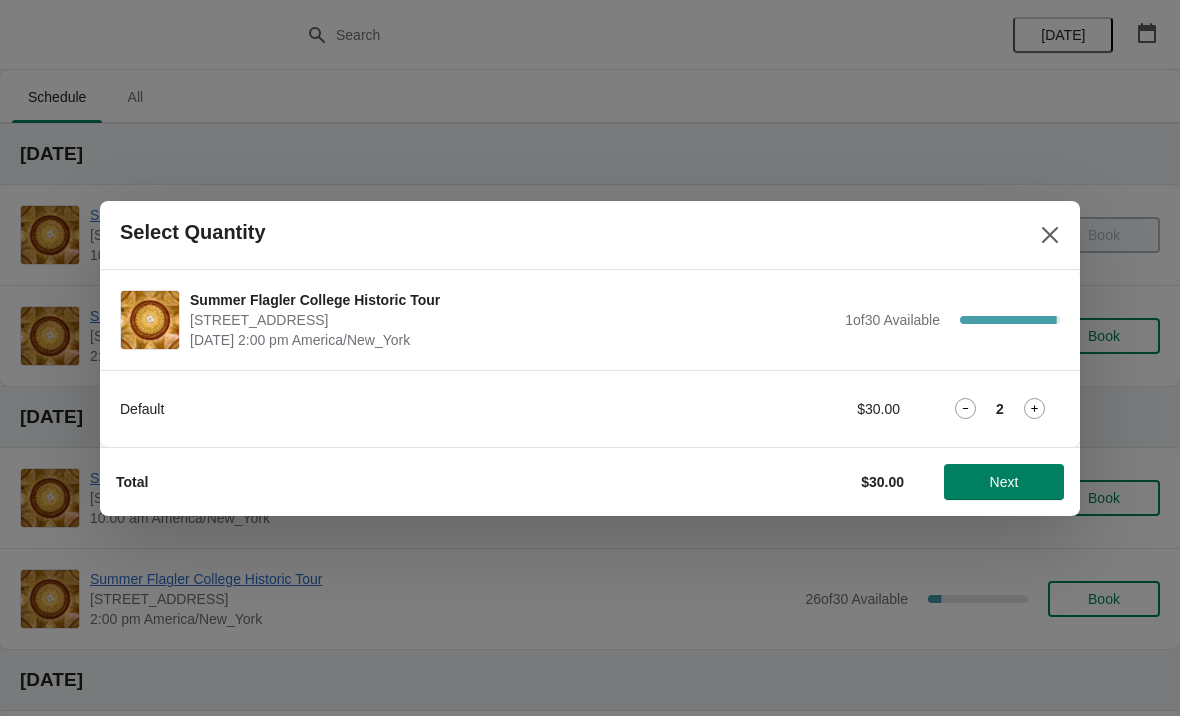 click on "Next" at bounding box center [1004, 482] 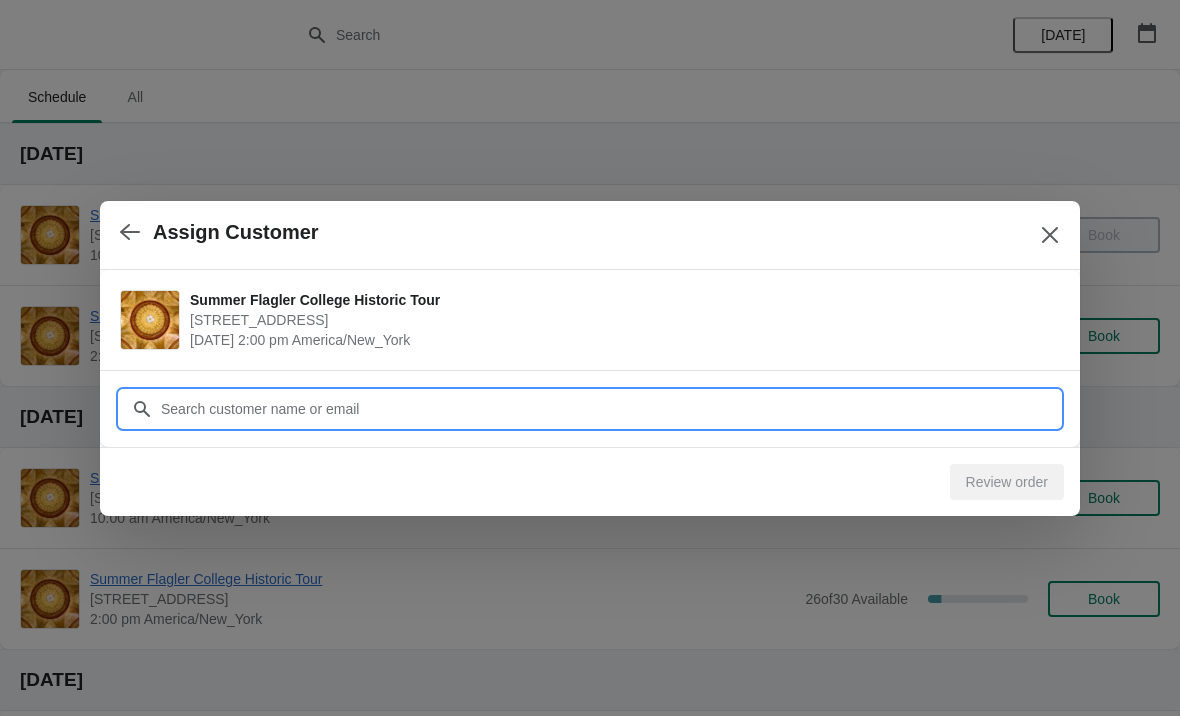 click on "Customer" at bounding box center (610, 409) 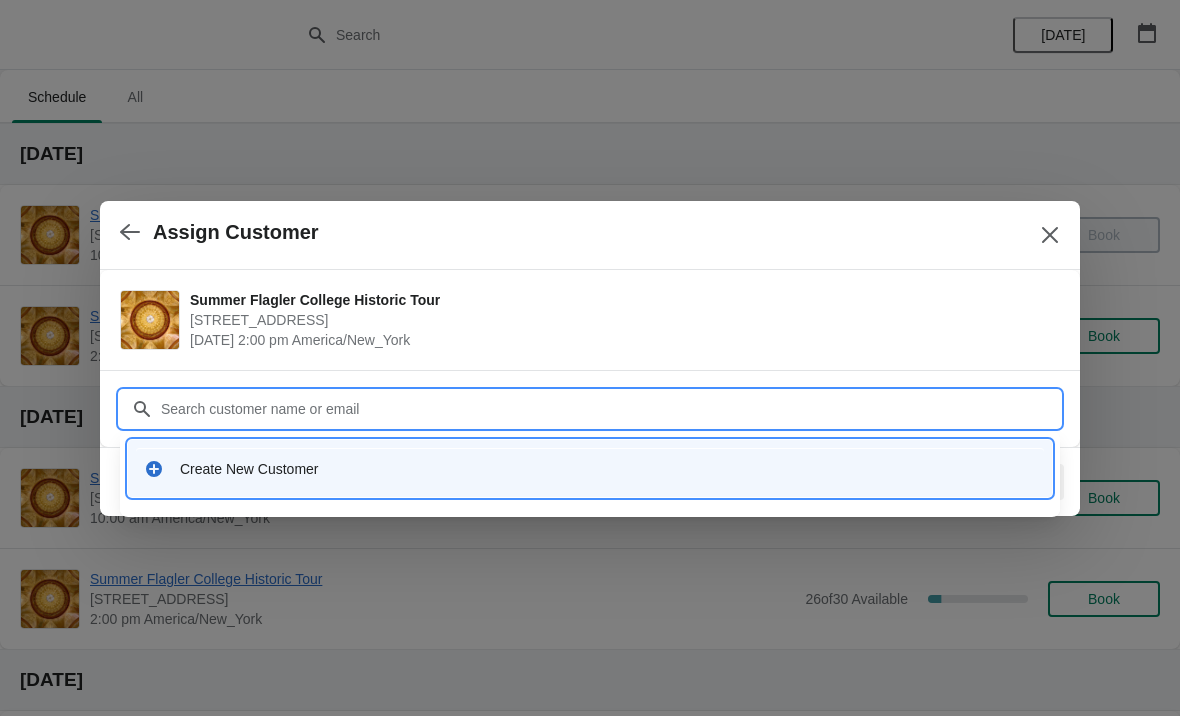 click on "Create New Customer" at bounding box center [608, 469] 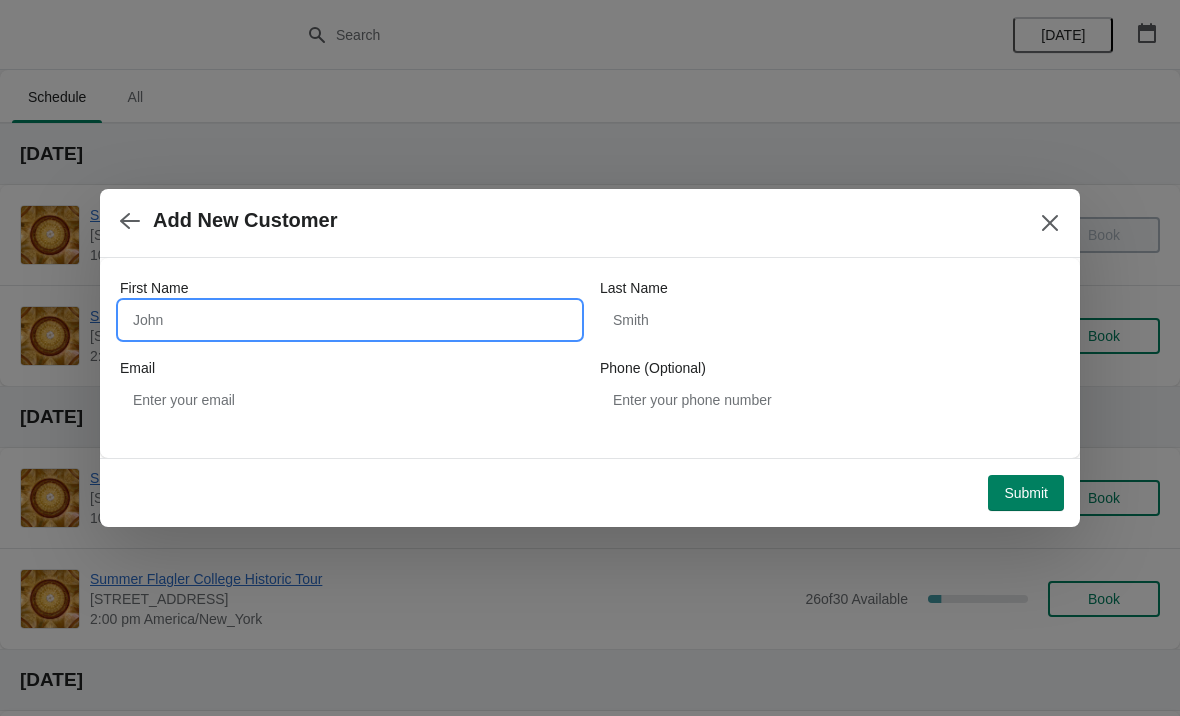 click on "First Name" at bounding box center [350, 320] 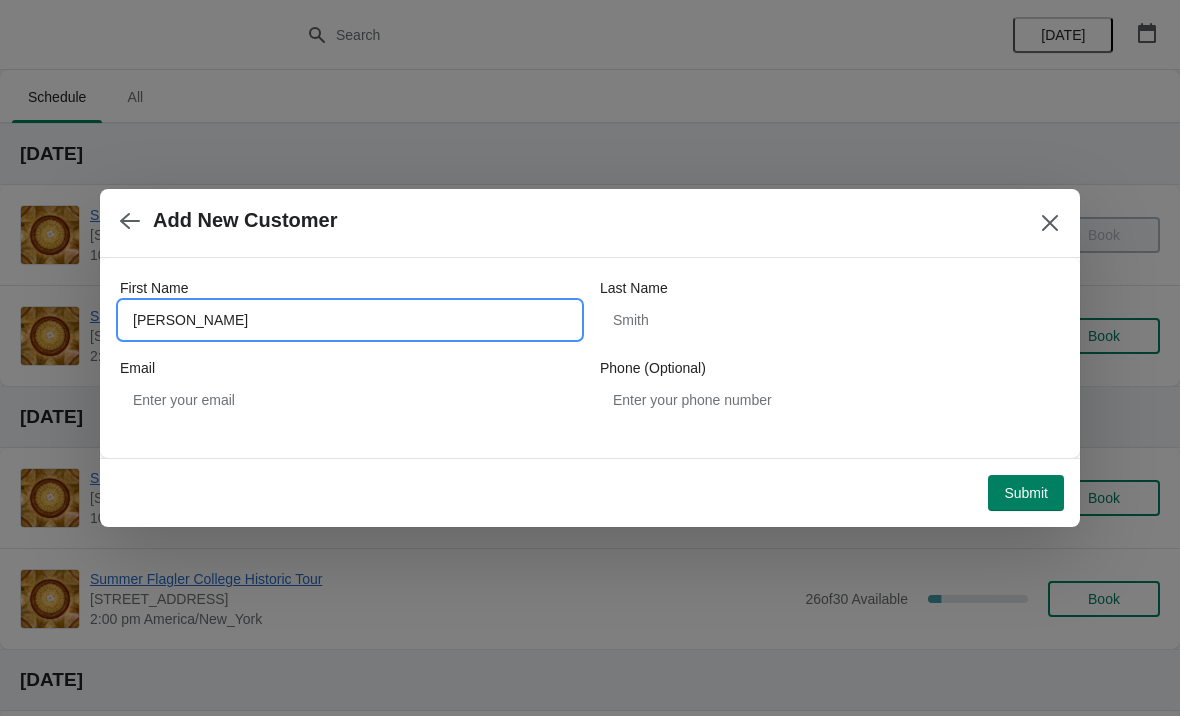 type on "Micaela" 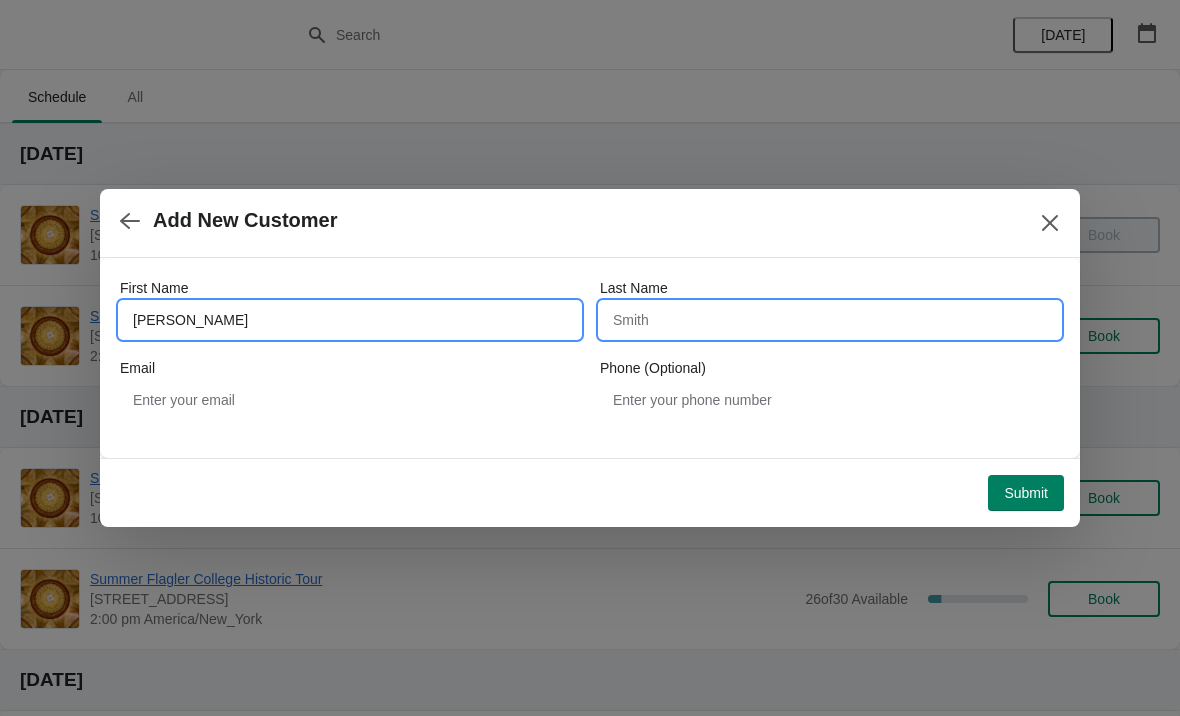 click on "Last Name" at bounding box center [830, 320] 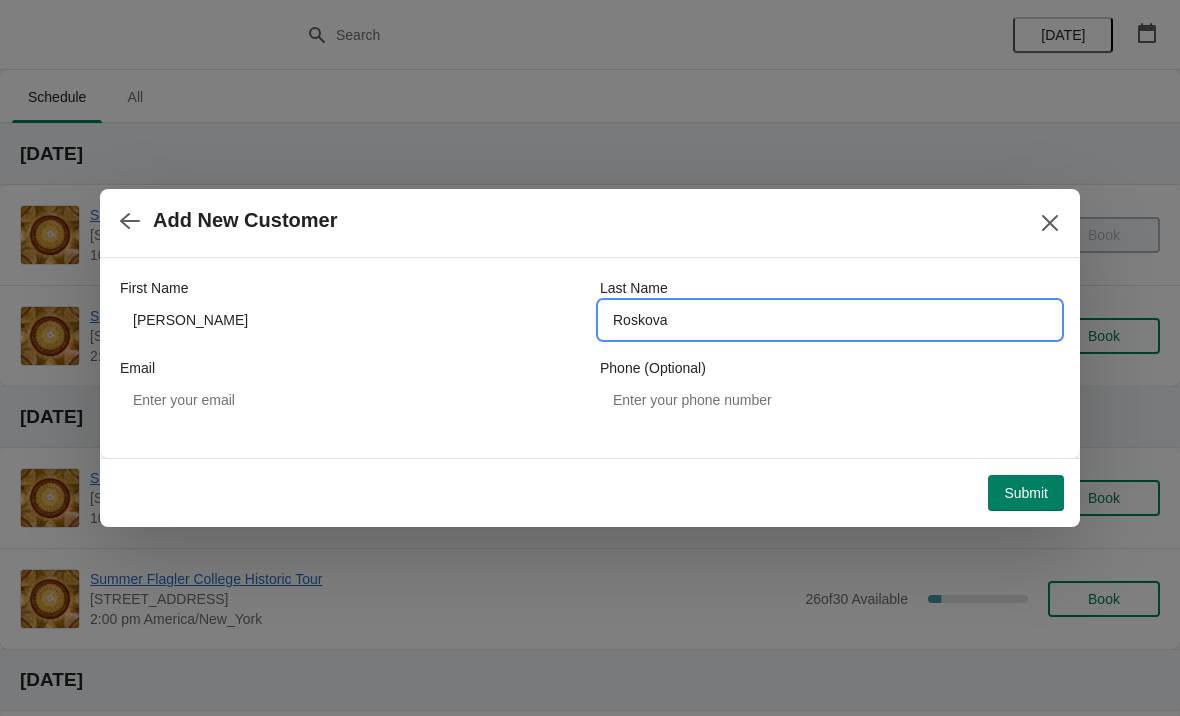 type on "Roskova" 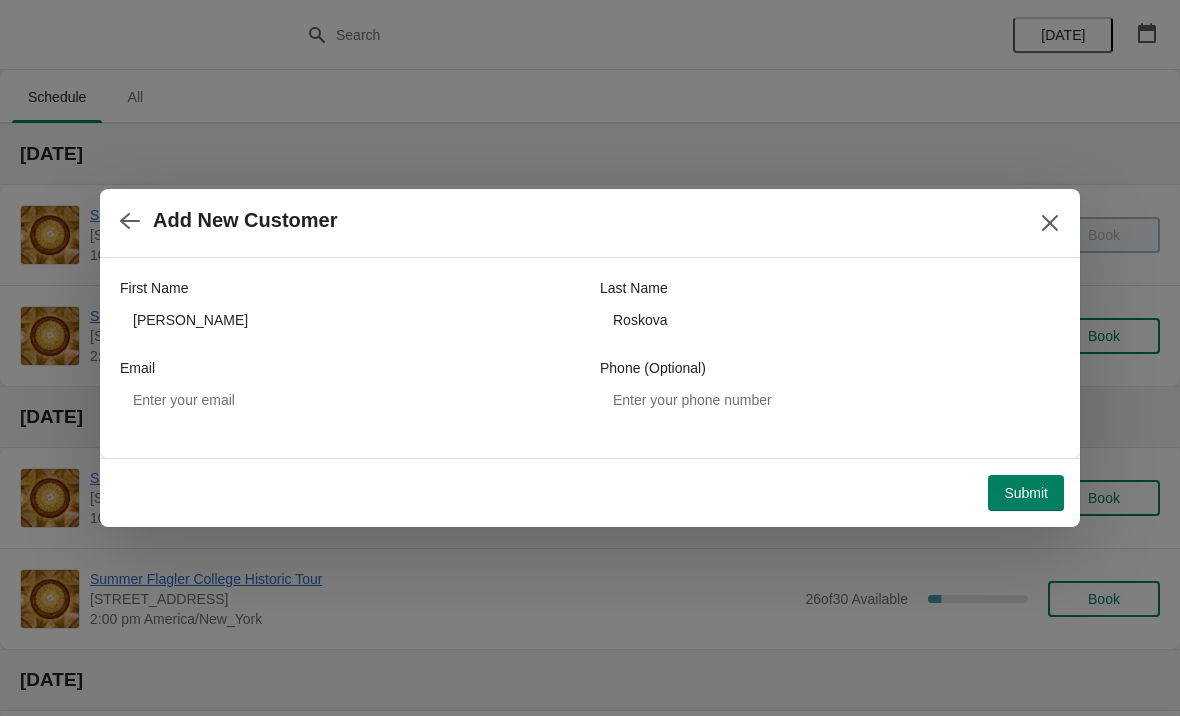 click on "Submit" at bounding box center [1026, 493] 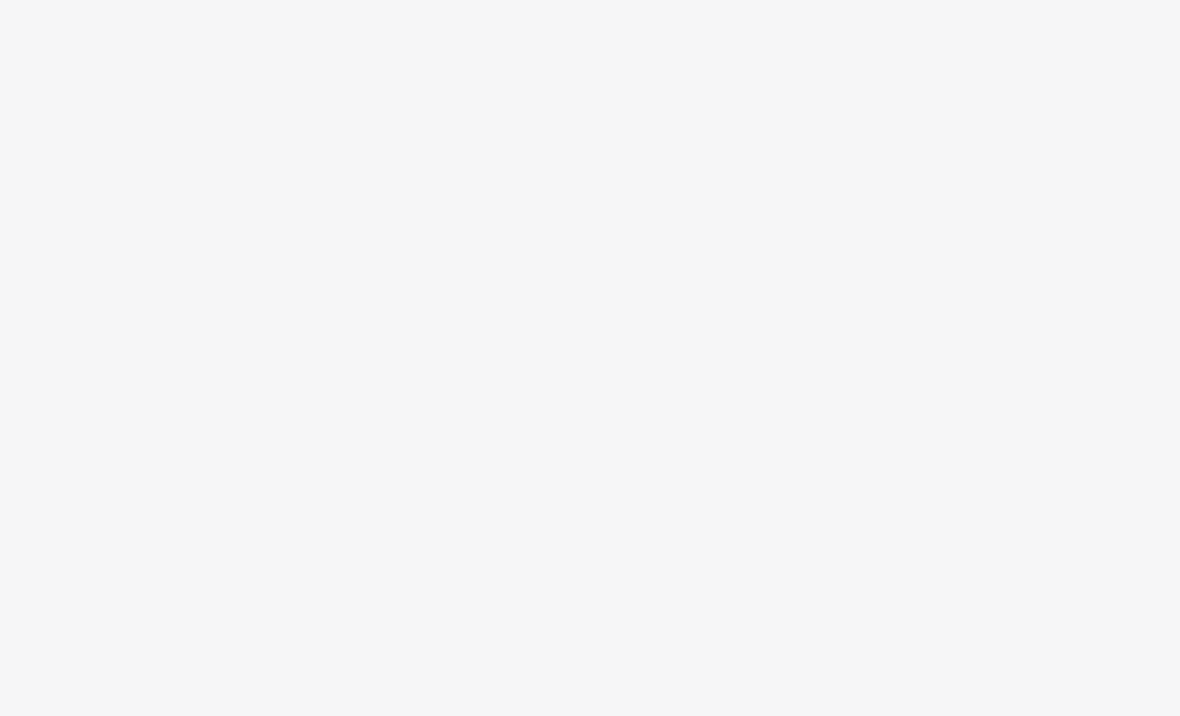 scroll, scrollTop: 0, scrollLeft: 0, axis: both 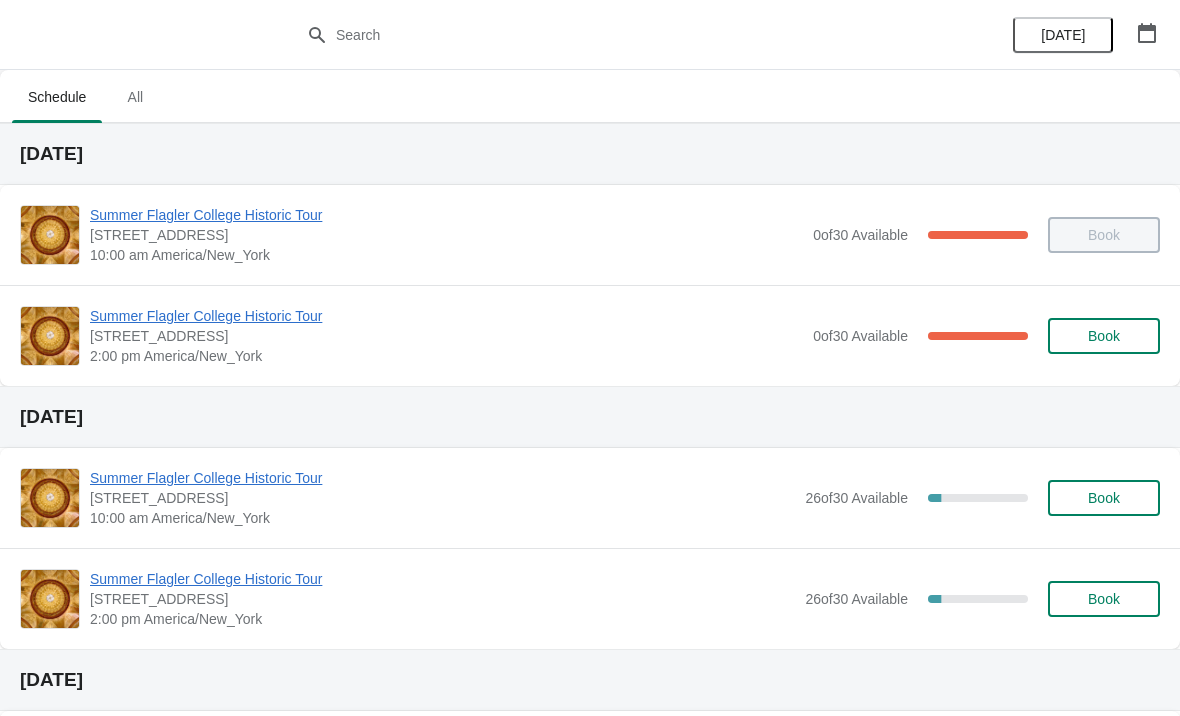 click on "Book" at bounding box center [1104, 336] 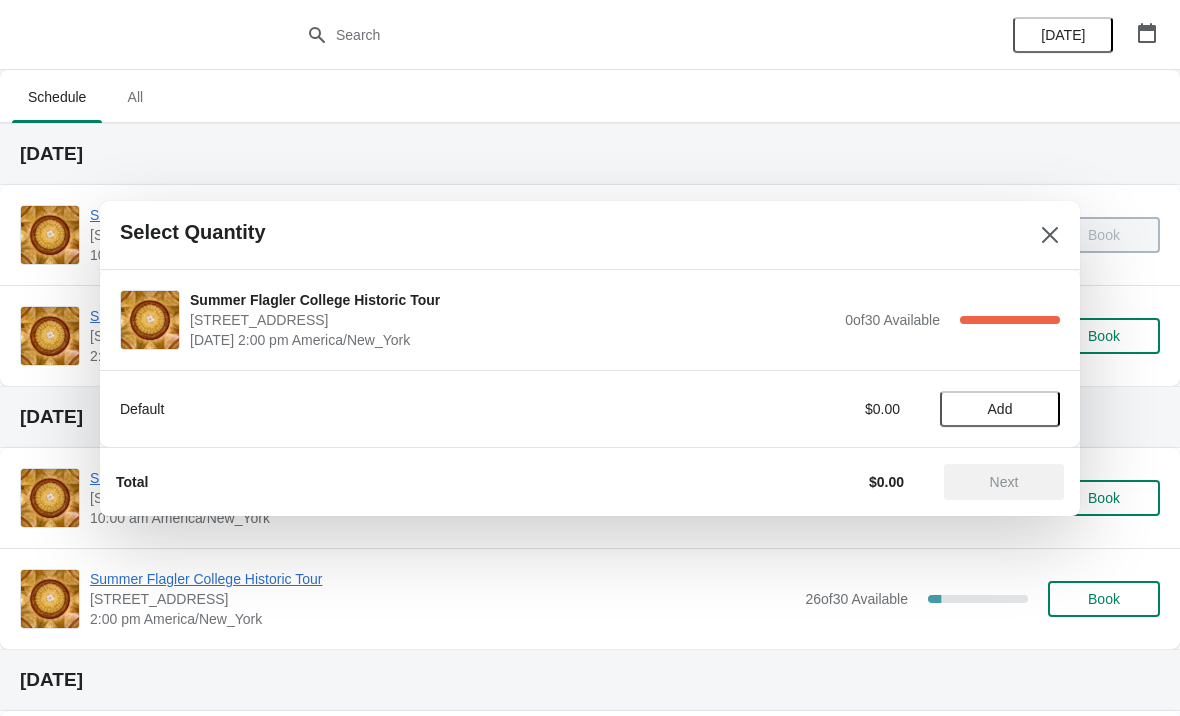 click on "Add" at bounding box center (1000, 409) 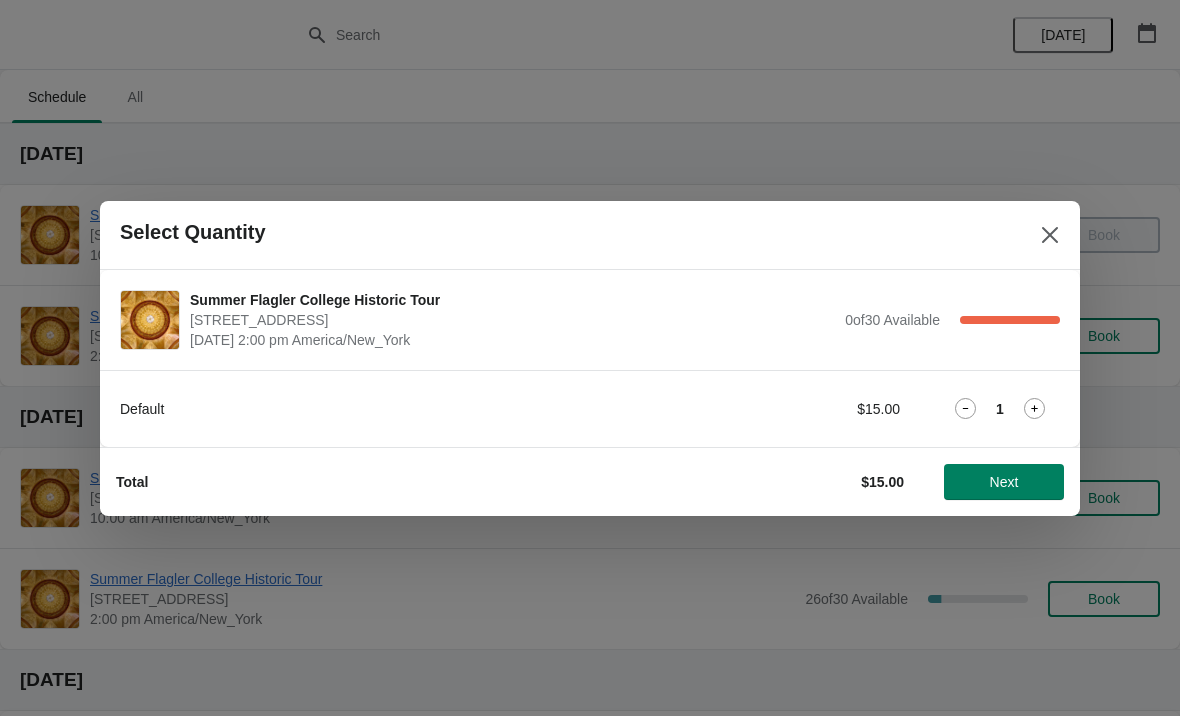 click 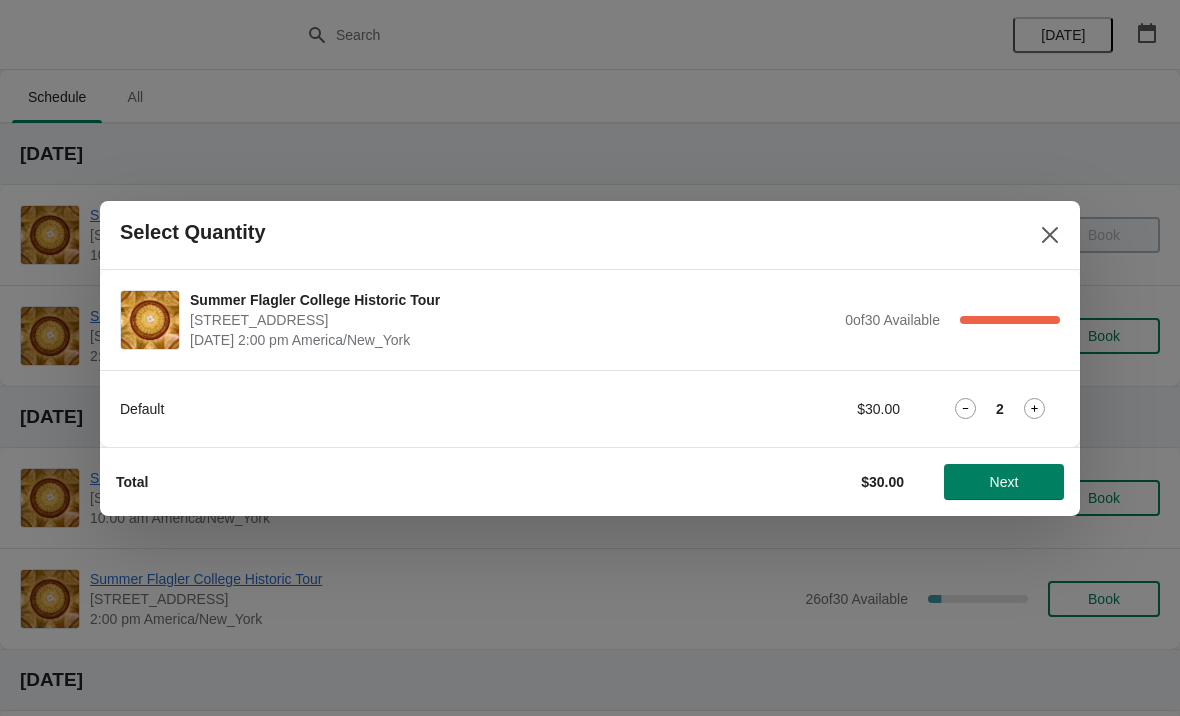 click on "Next" at bounding box center [1004, 482] 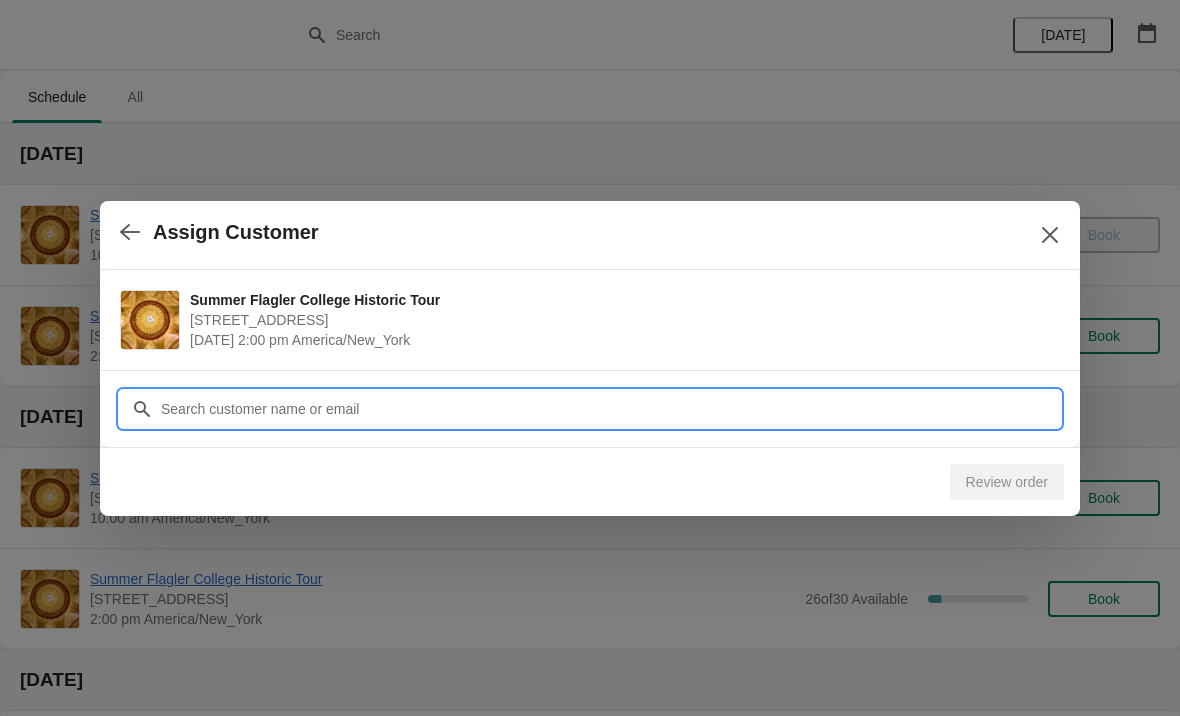 click on "Customer" at bounding box center [610, 409] 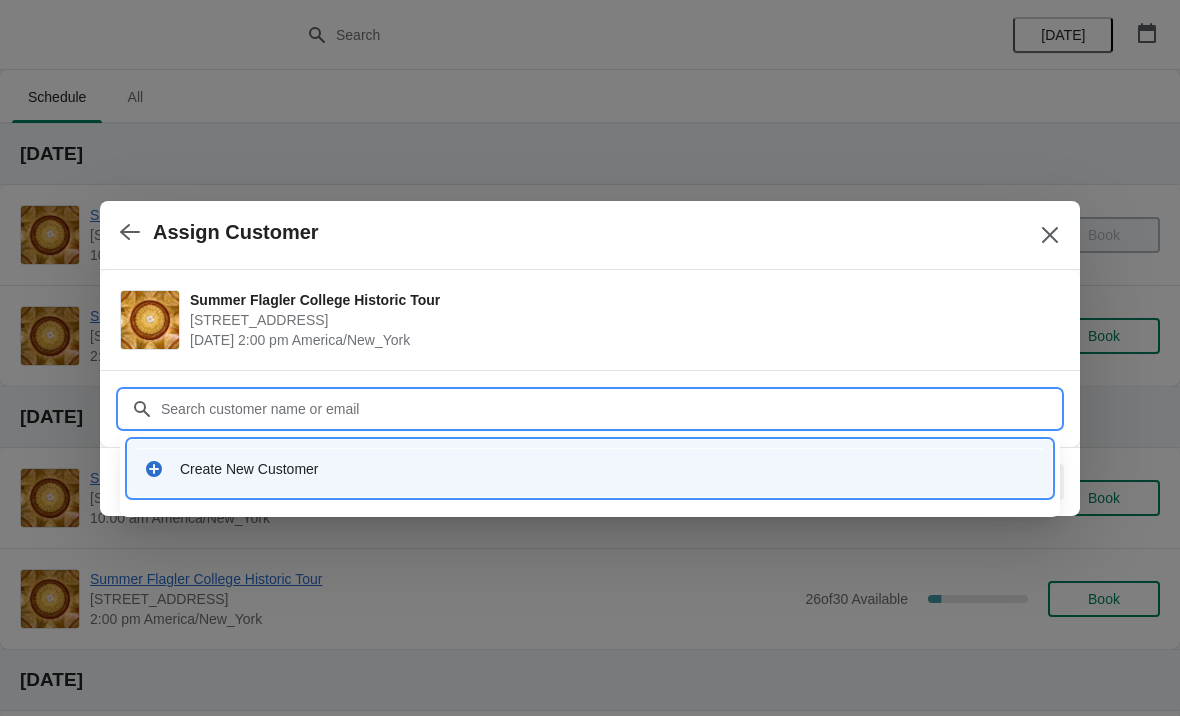 click on "Create New Customer" at bounding box center (590, 468) 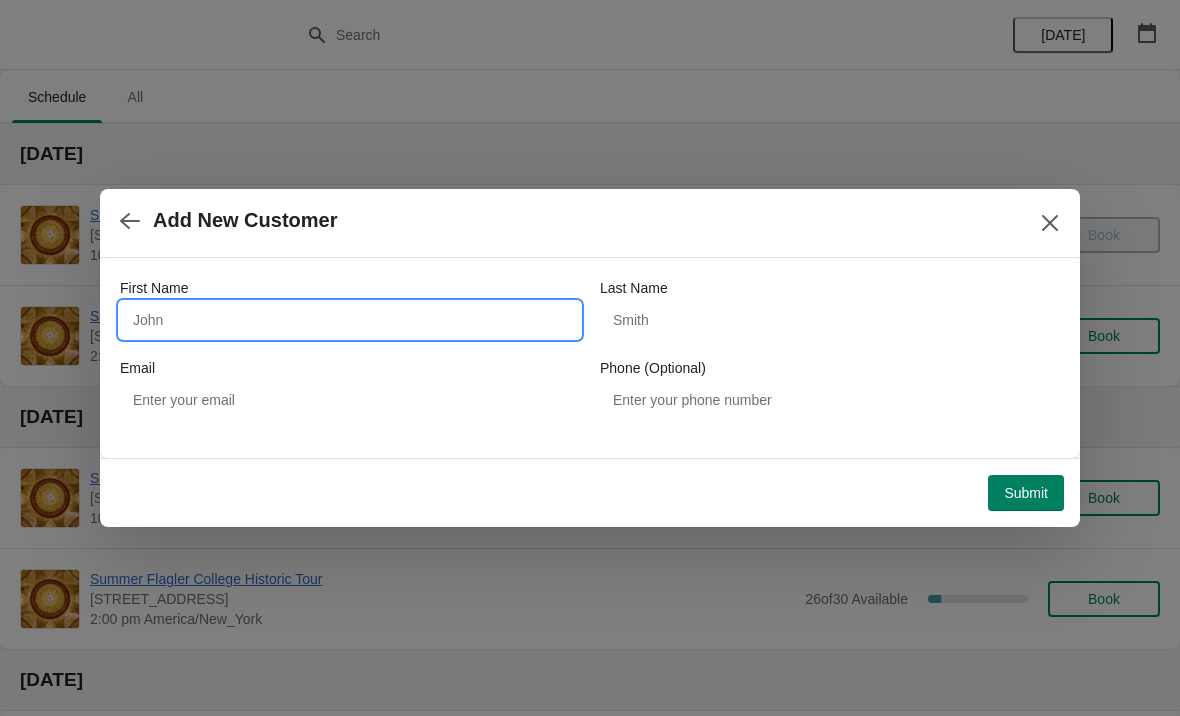 click on "First Name" at bounding box center [350, 320] 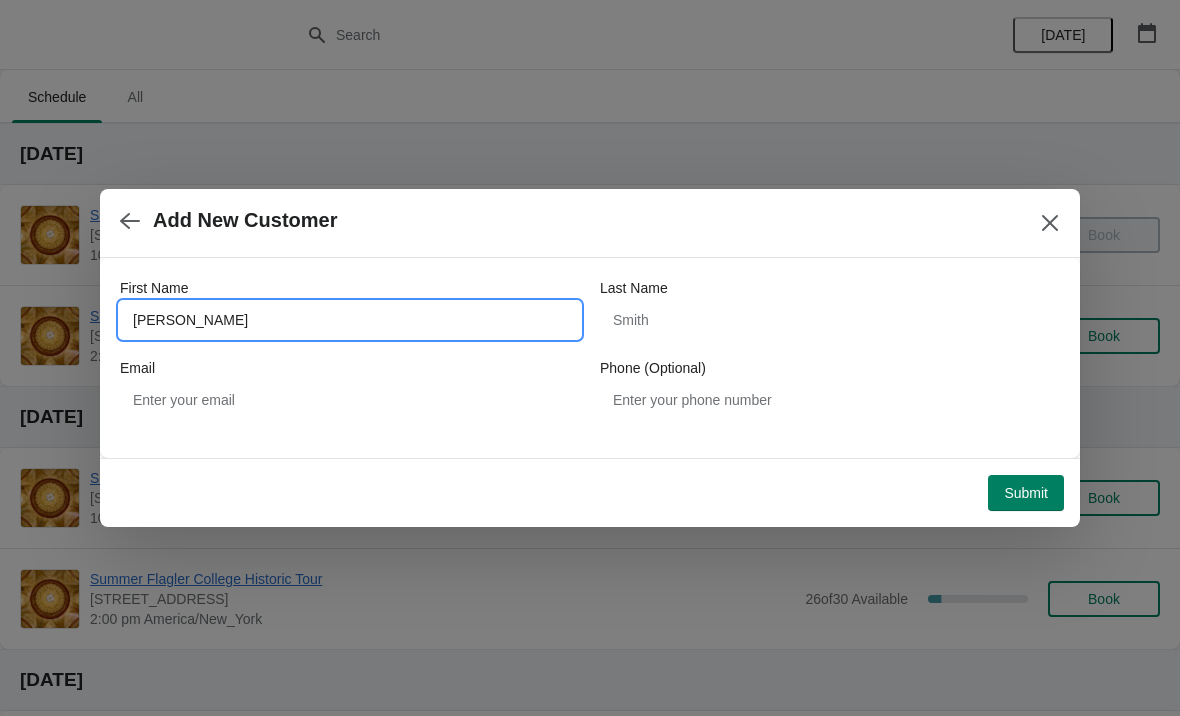 type on "Connor" 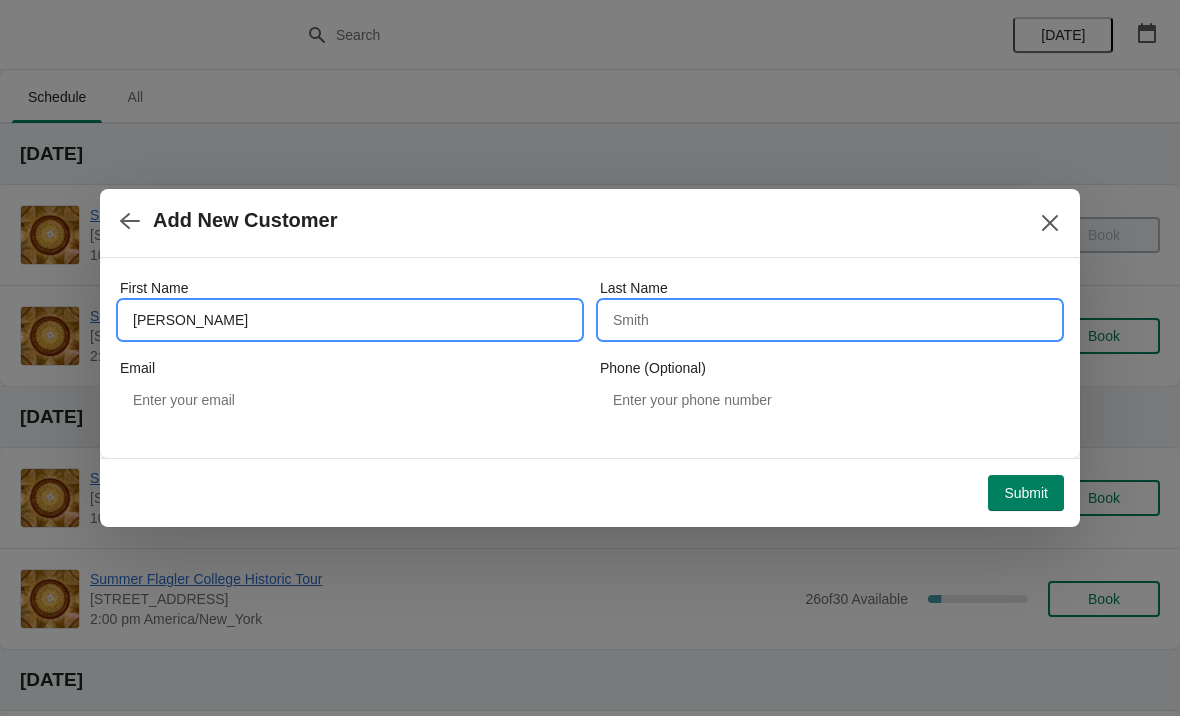 click on "Last Name" at bounding box center (830, 320) 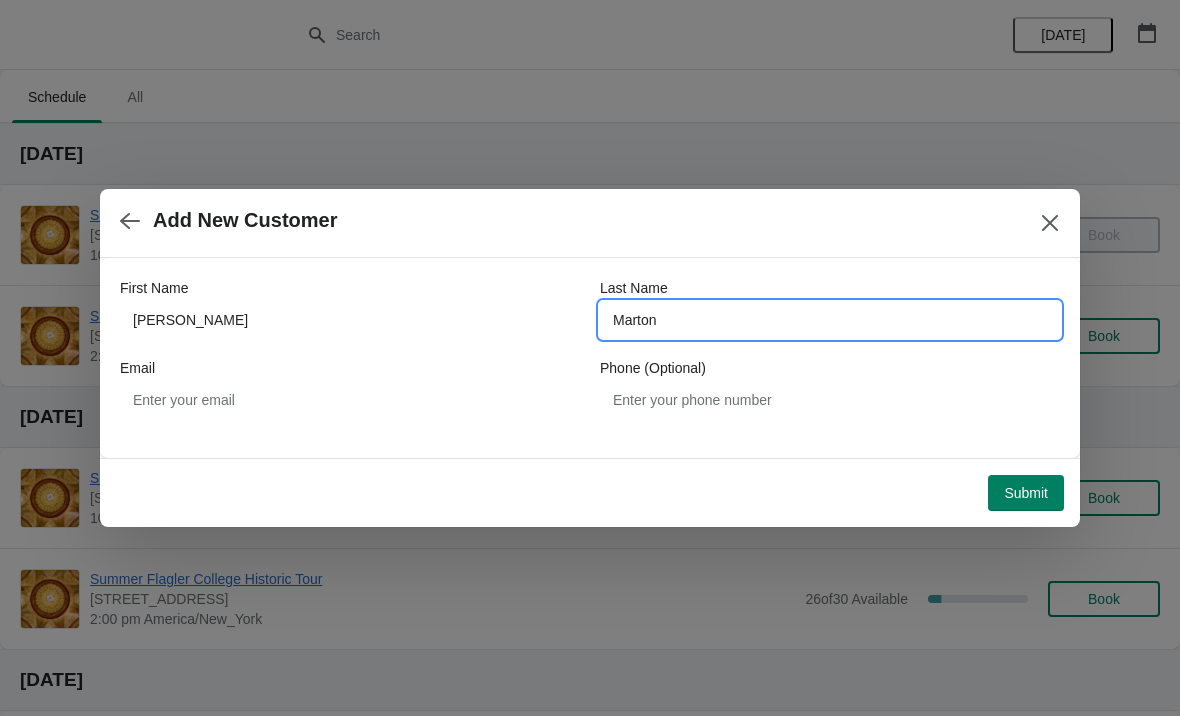 type on "Marton" 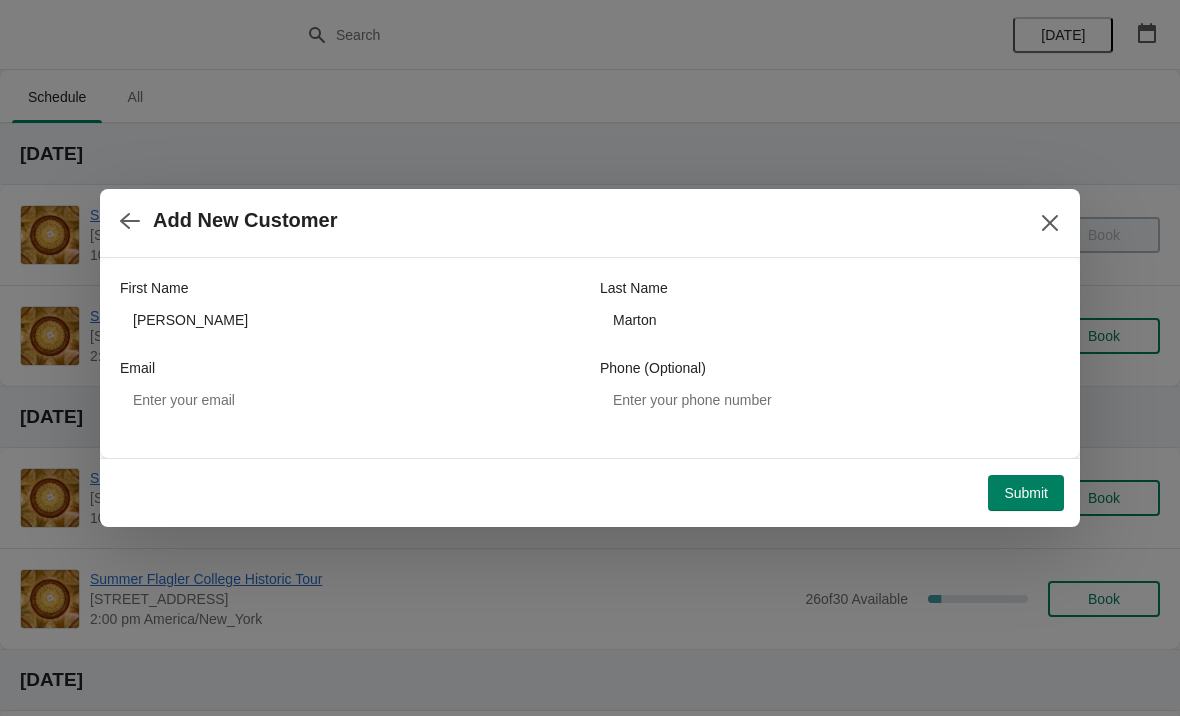 click on "Submit" at bounding box center [1026, 493] 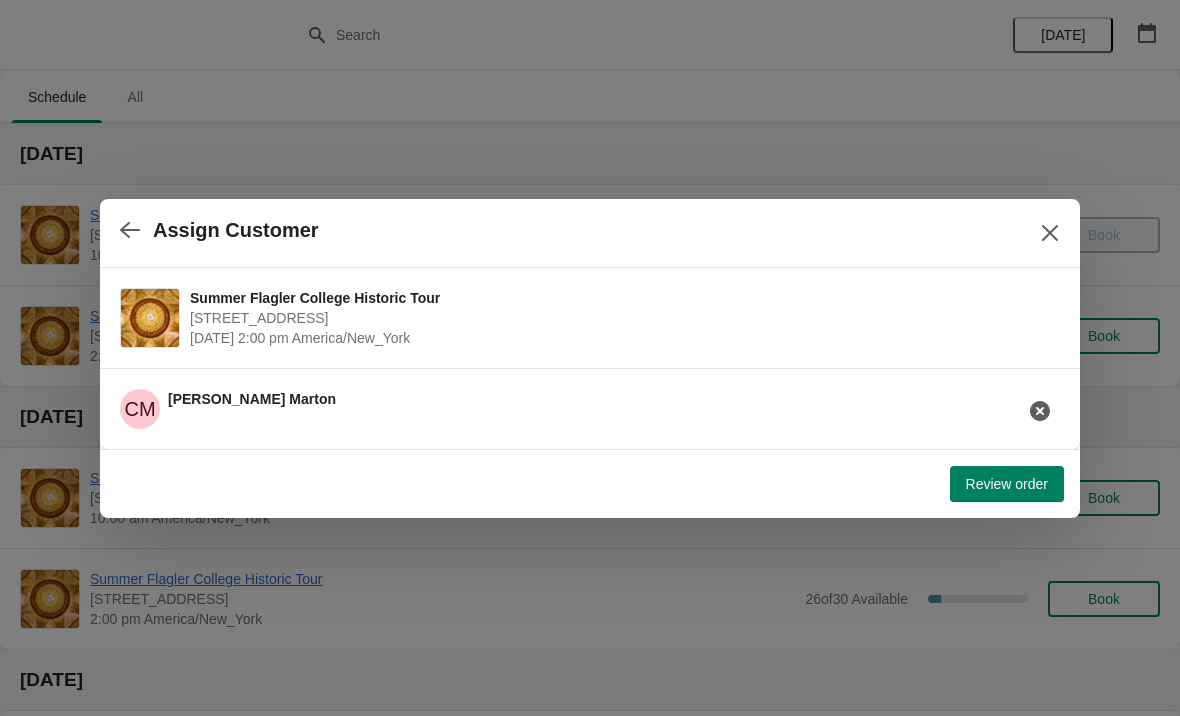 click on "Review order" at bounding box center [1007, 484] 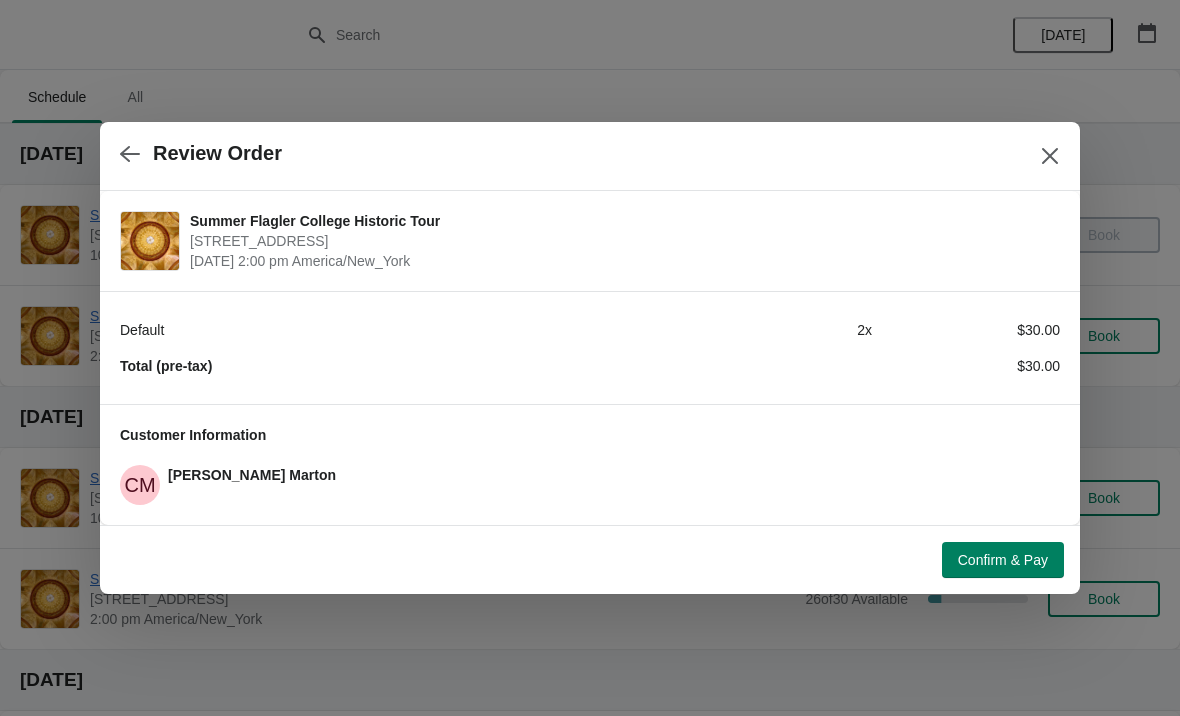 click on "Confirm & Pay" at bounding box center [1003, 560] 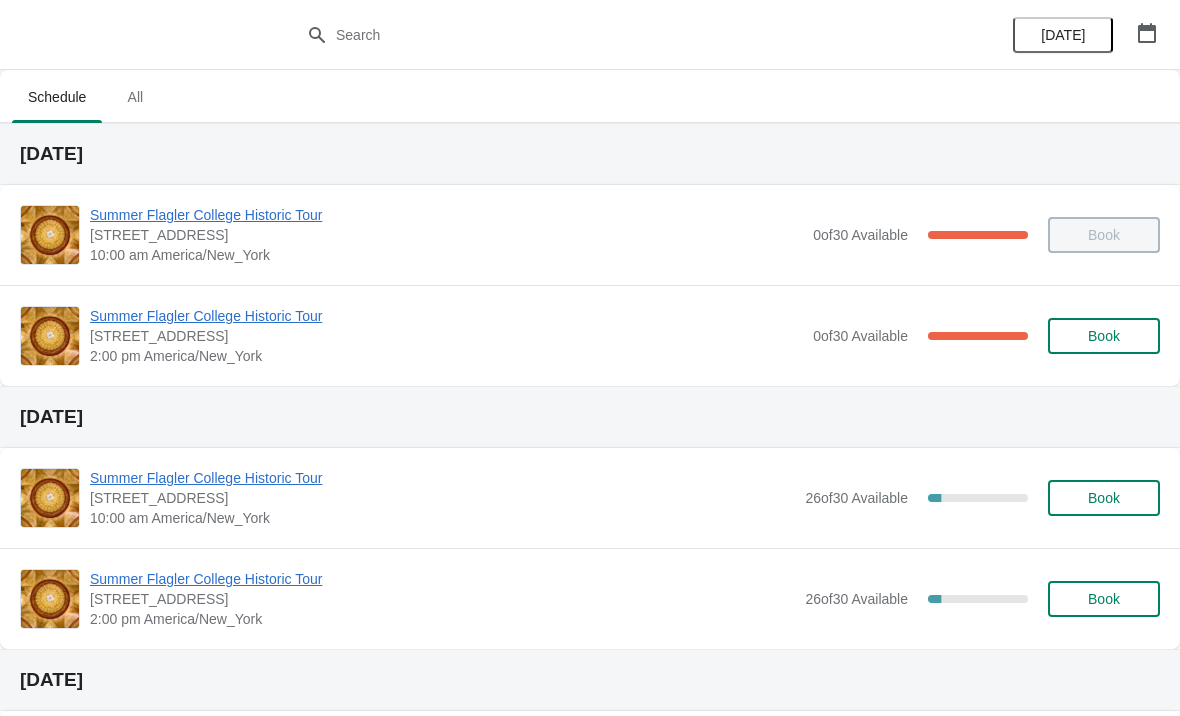 click on "Summer Flagler College Historic Tour" at bounding box center (446, 316) 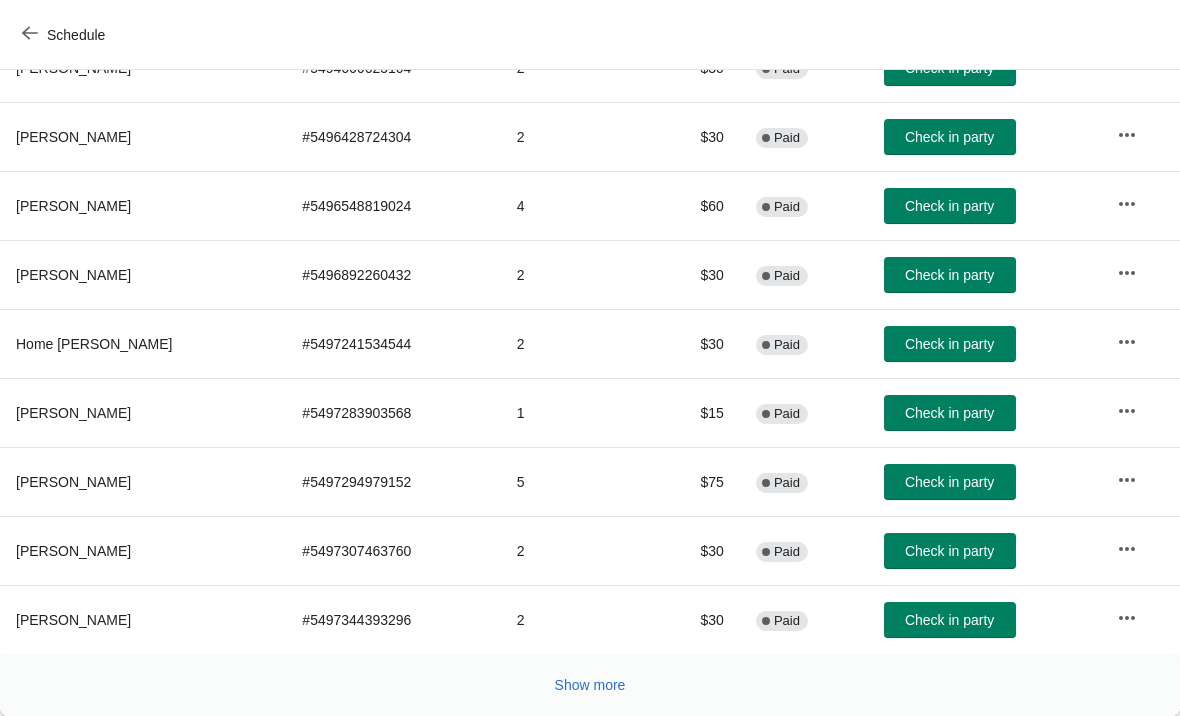 scroll, scrollTop: 367, scrollLeft: 0, axis: vertical 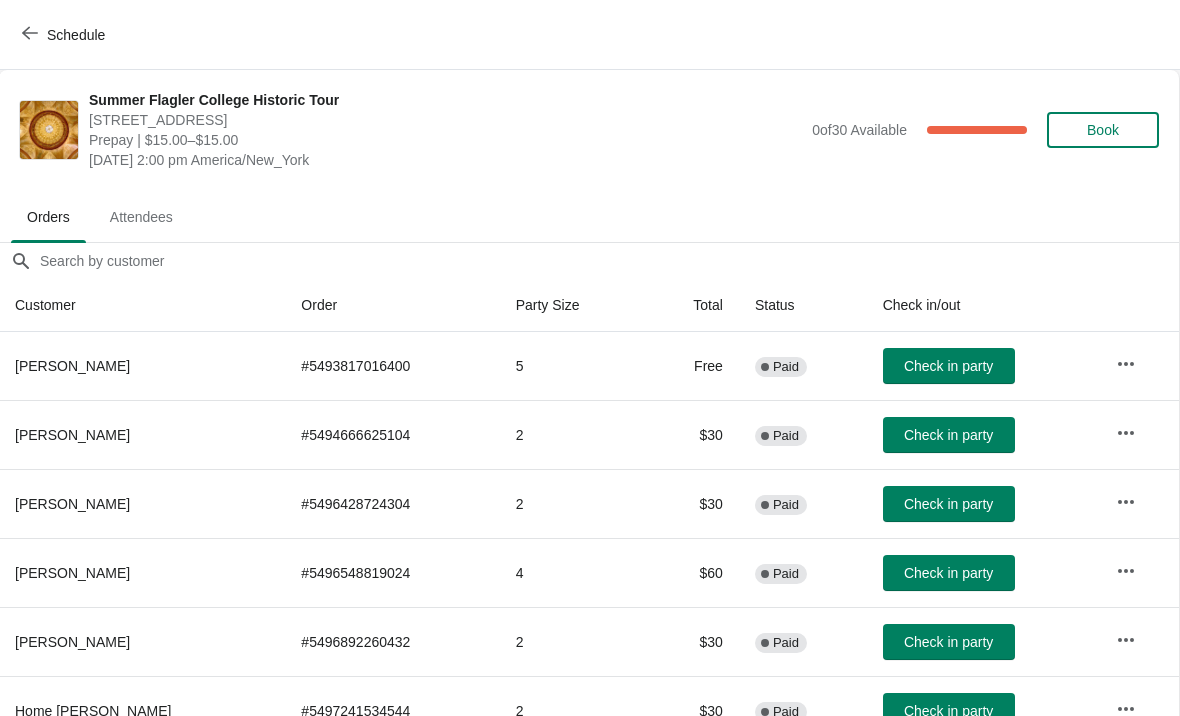 click on "Check in party" at bounding box center [949, 435] 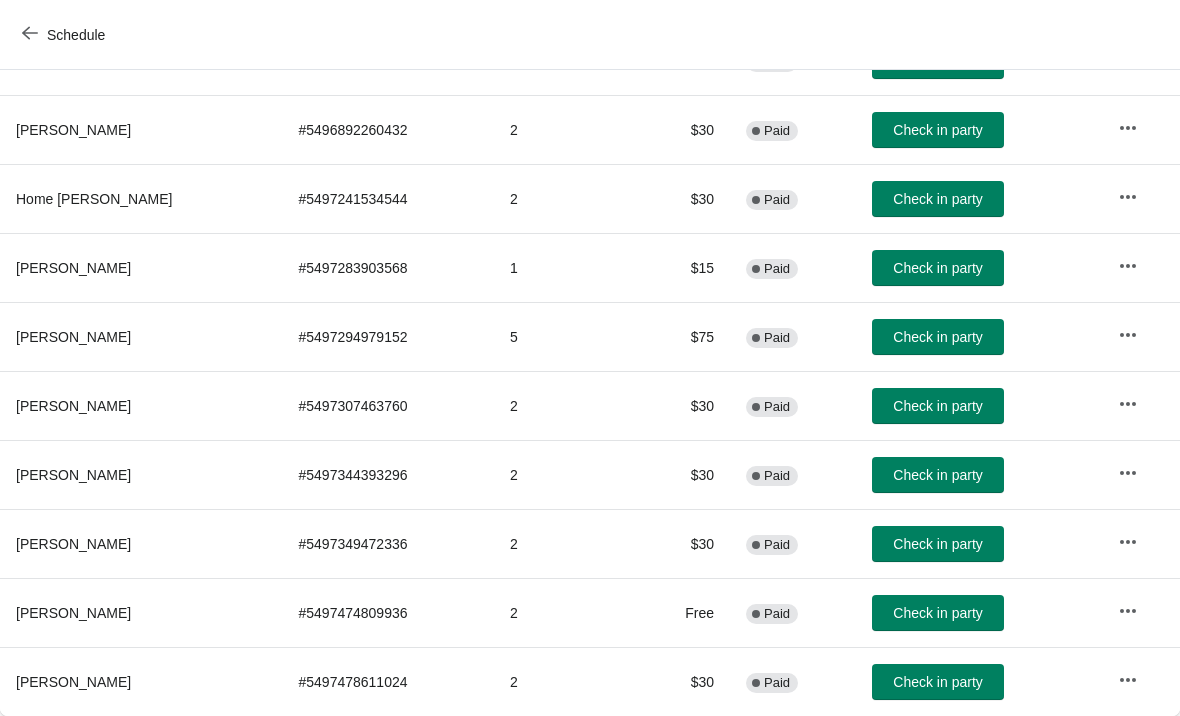 scroll, scrollTop: 512, scrollLeft: 0, axis: vertical 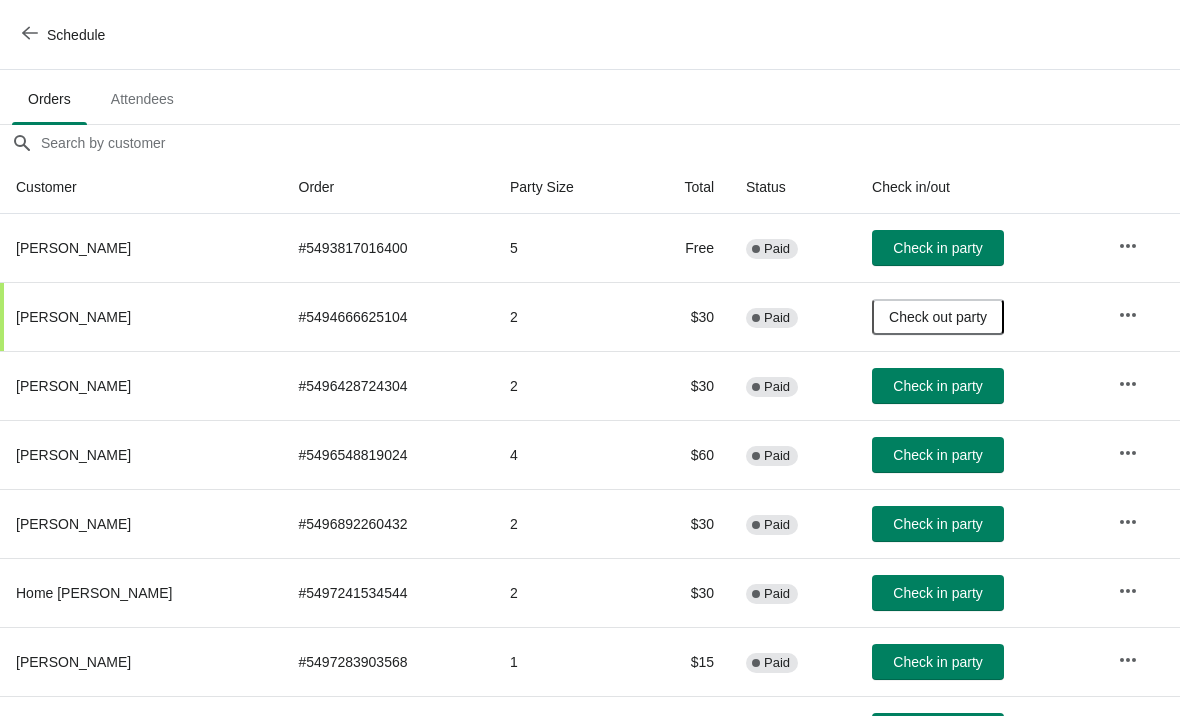 click on "Check in party" at bounding box center (937, 455) 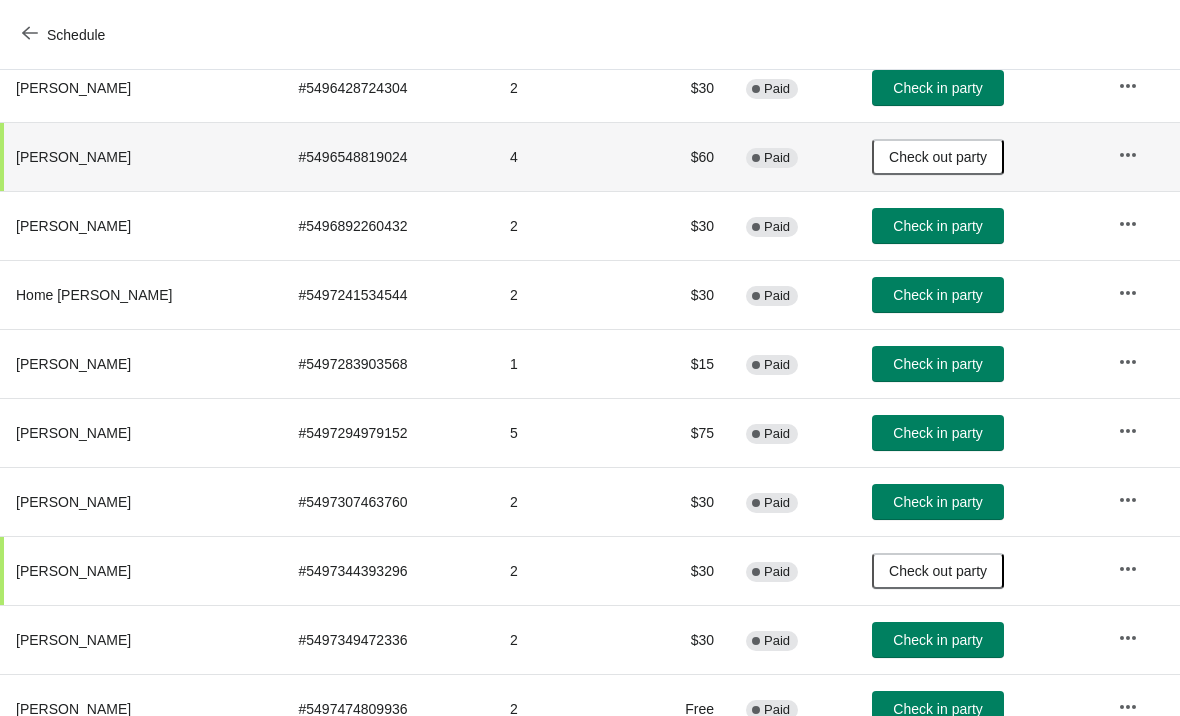 scroll, scrollTop: 416, scrollLeft: 0, axis: vertical 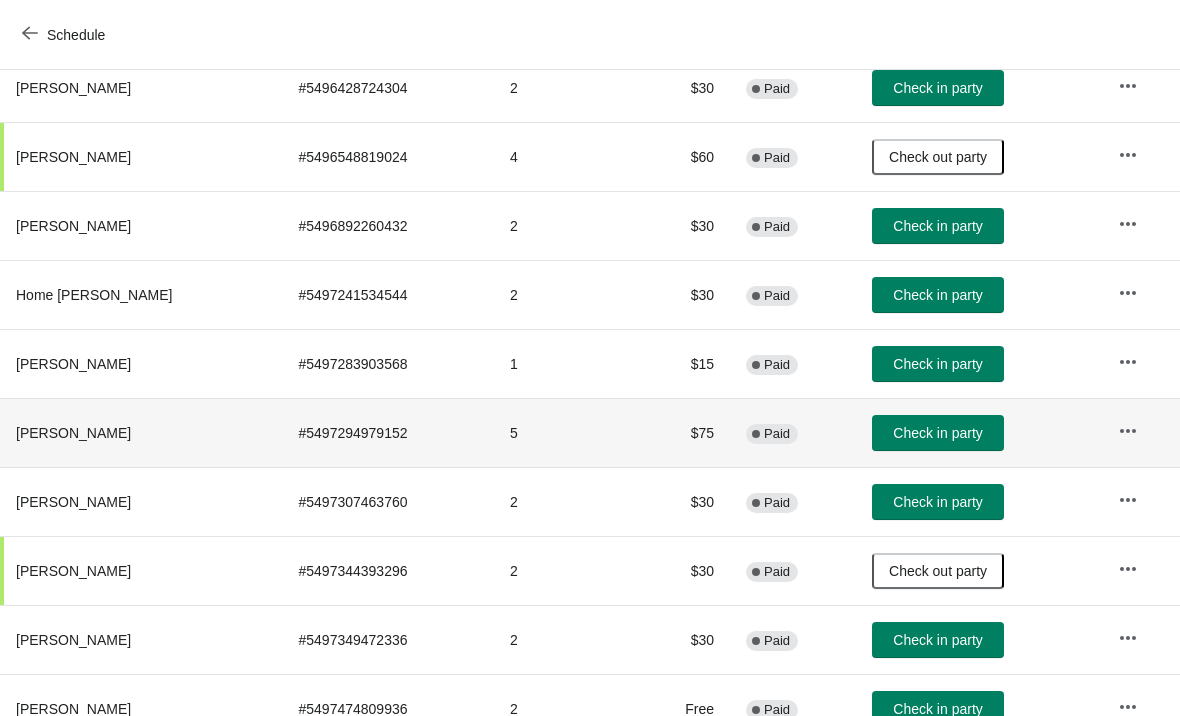 click on "Check in party" at bounding box center (937, 433) 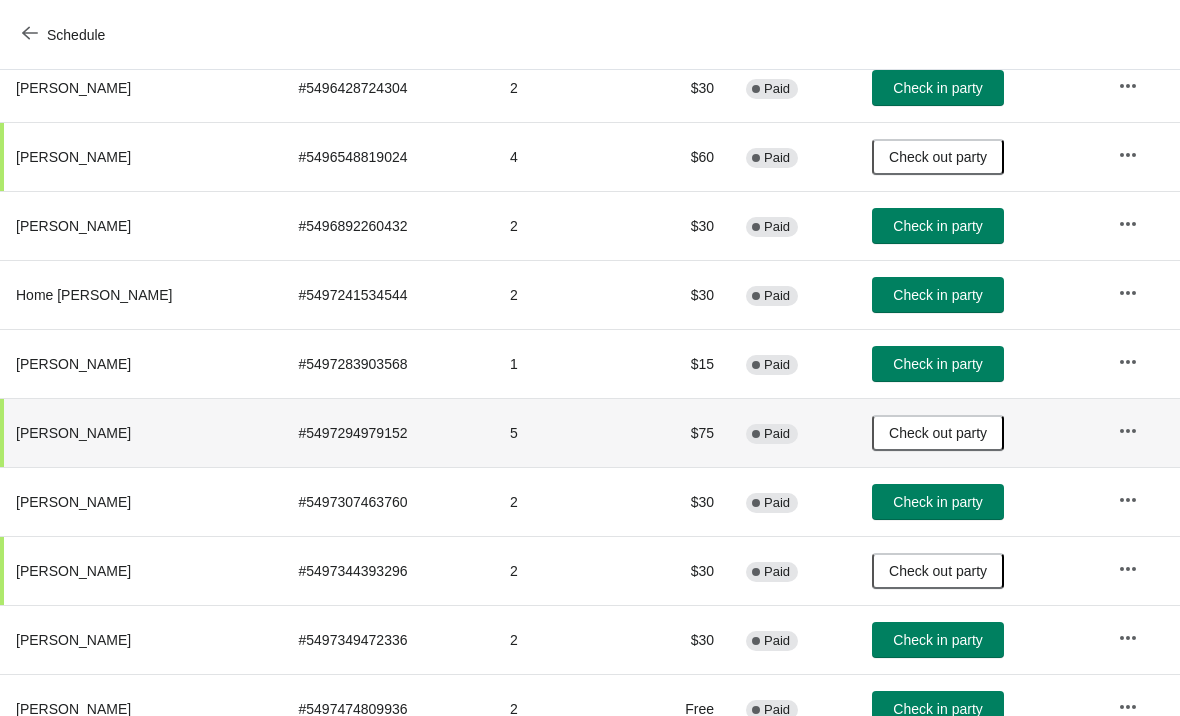 click on "Check out party" at bounding box center (938, 433) 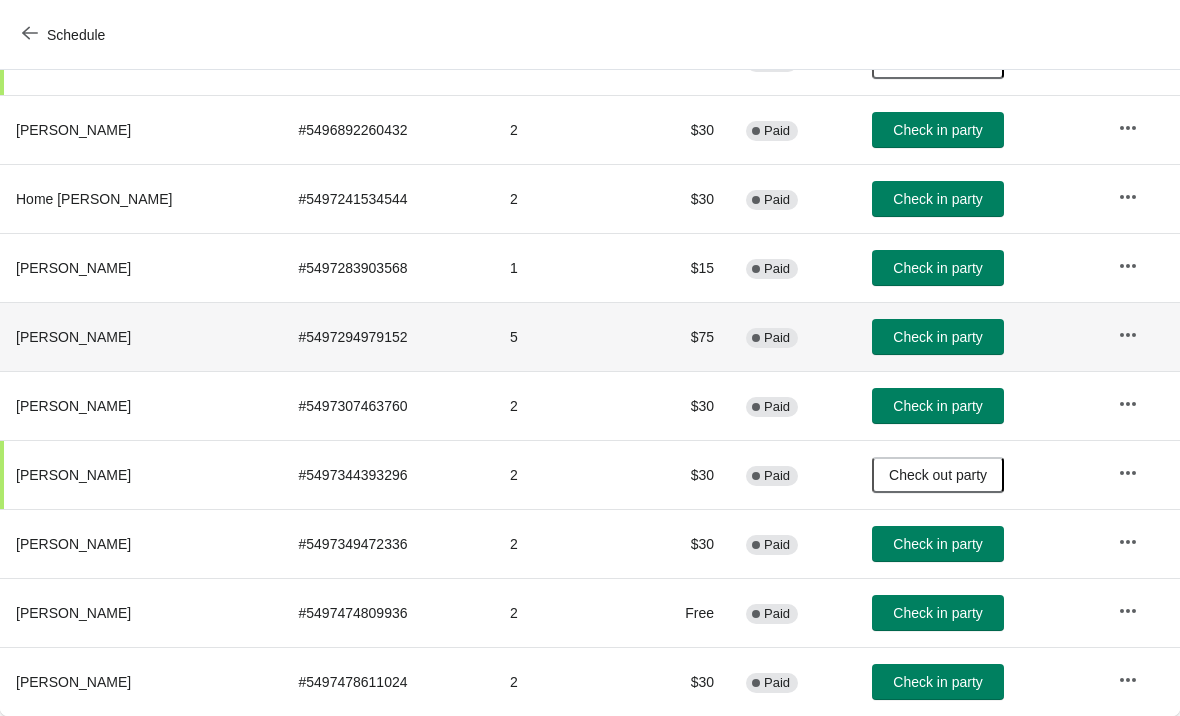 scroll, scrollTop: 512, scrollLeft: 0, axis: vertical 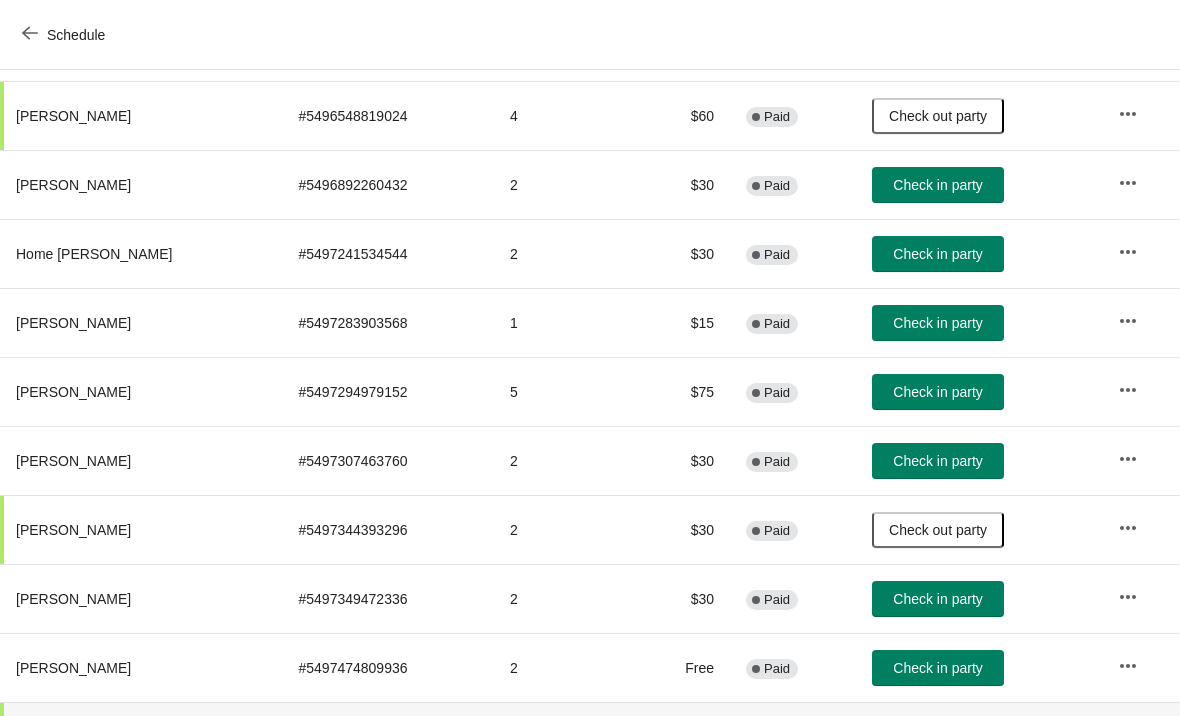 click on "Check in party" at bounding box center (937, 461) 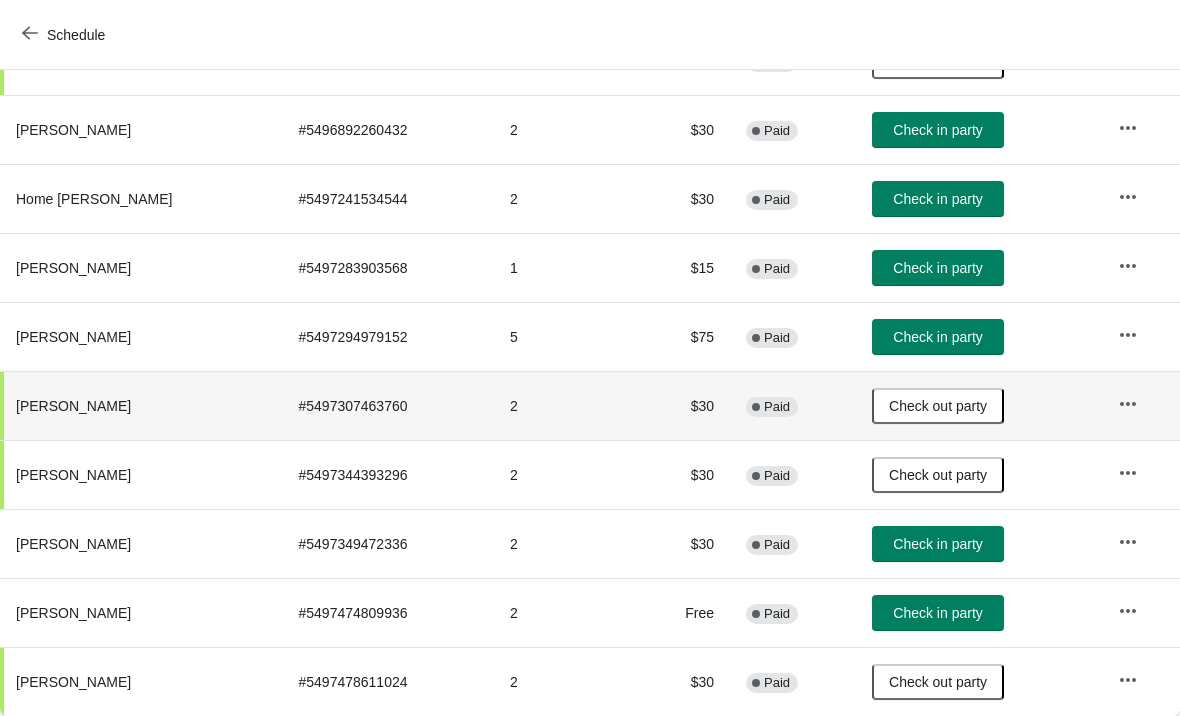 scroll, scrollTop: 512, scrollLeft: 0, axis: vertical 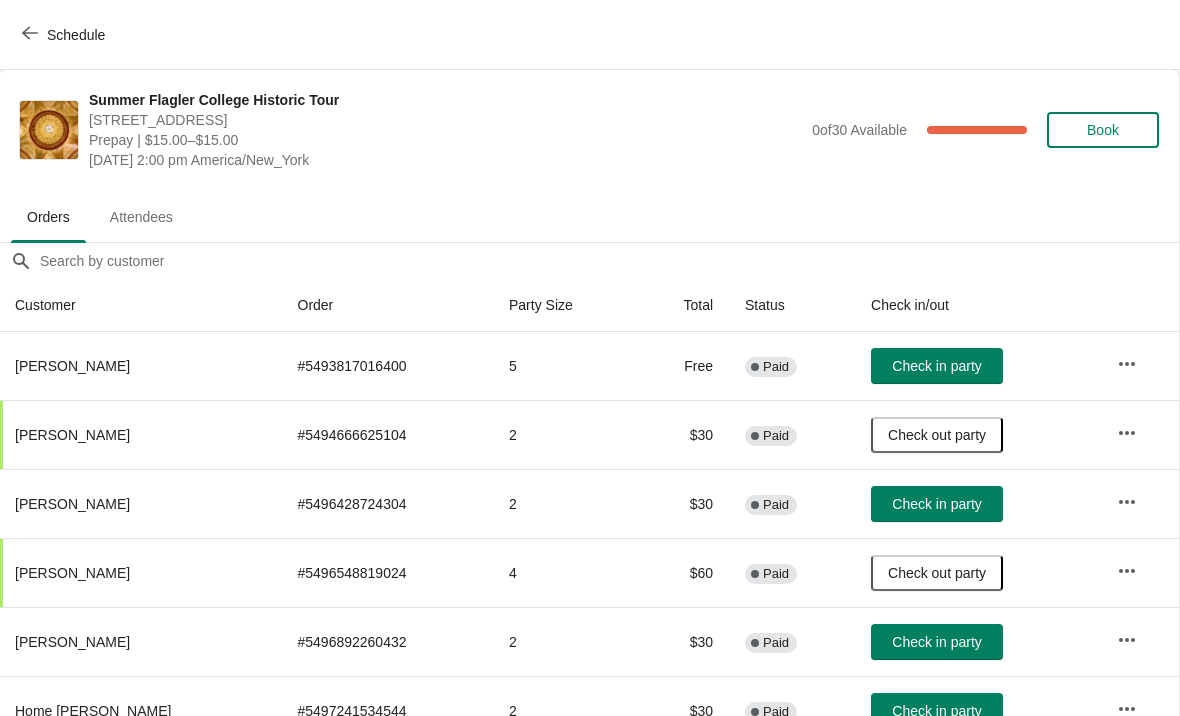 click on "Check in party" at bounding box center [937, 366] 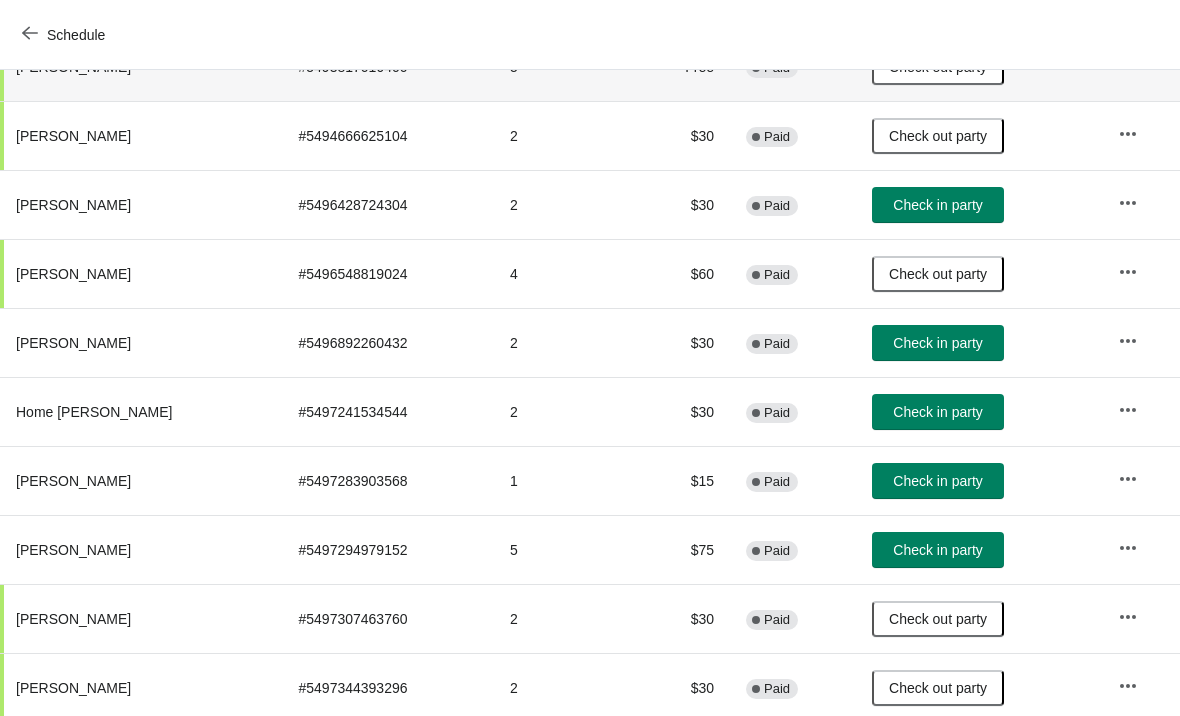 scroll, scrollTop: 302, scrollLeft: 0, axis: vertical 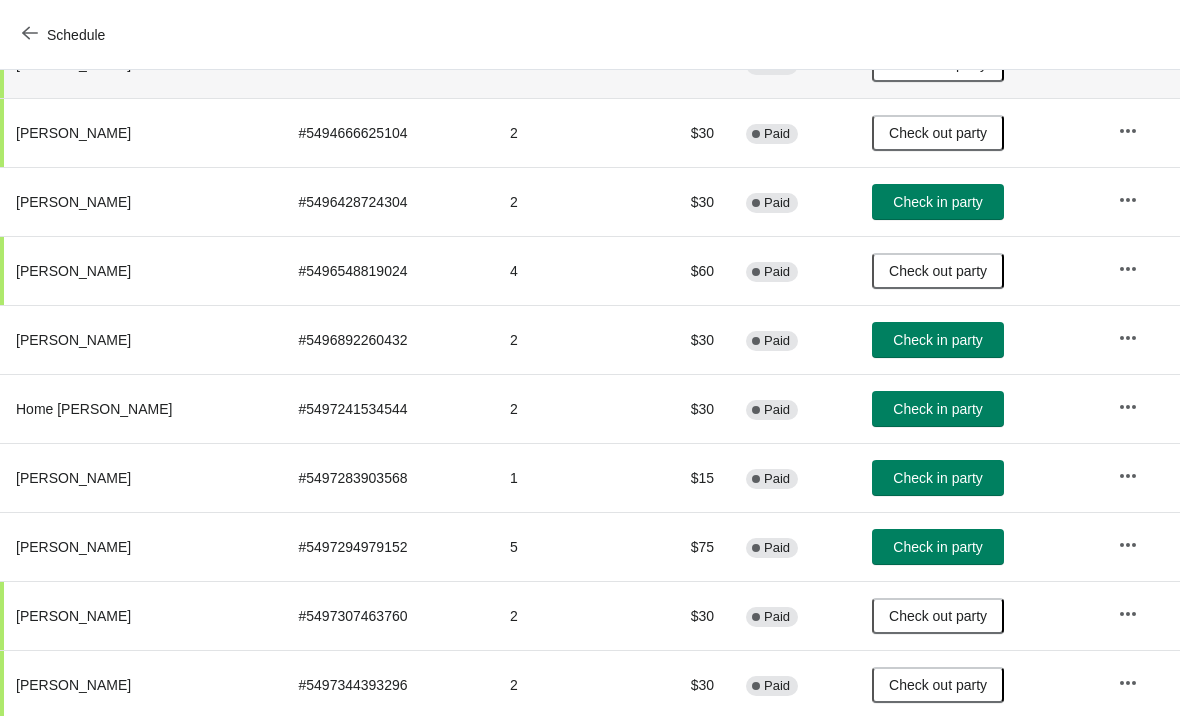 click on "Check in party" at bounding box center (938, 340) 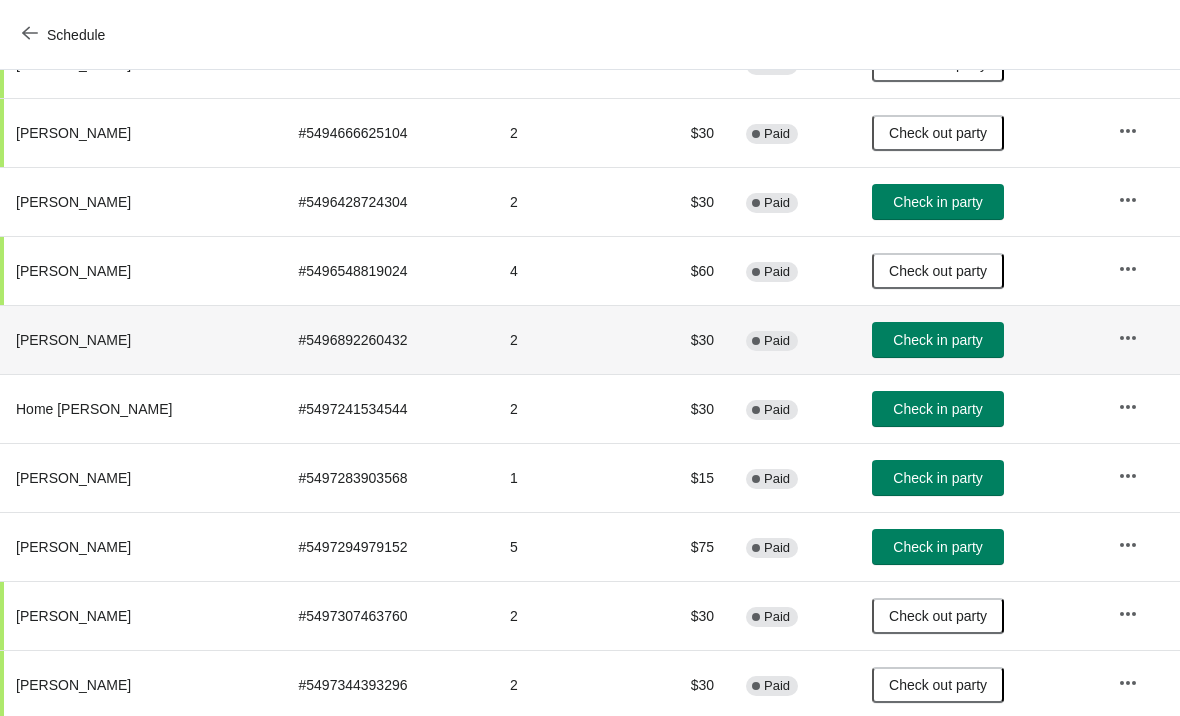 click on "Check in party" at bounding box center [937, 340] 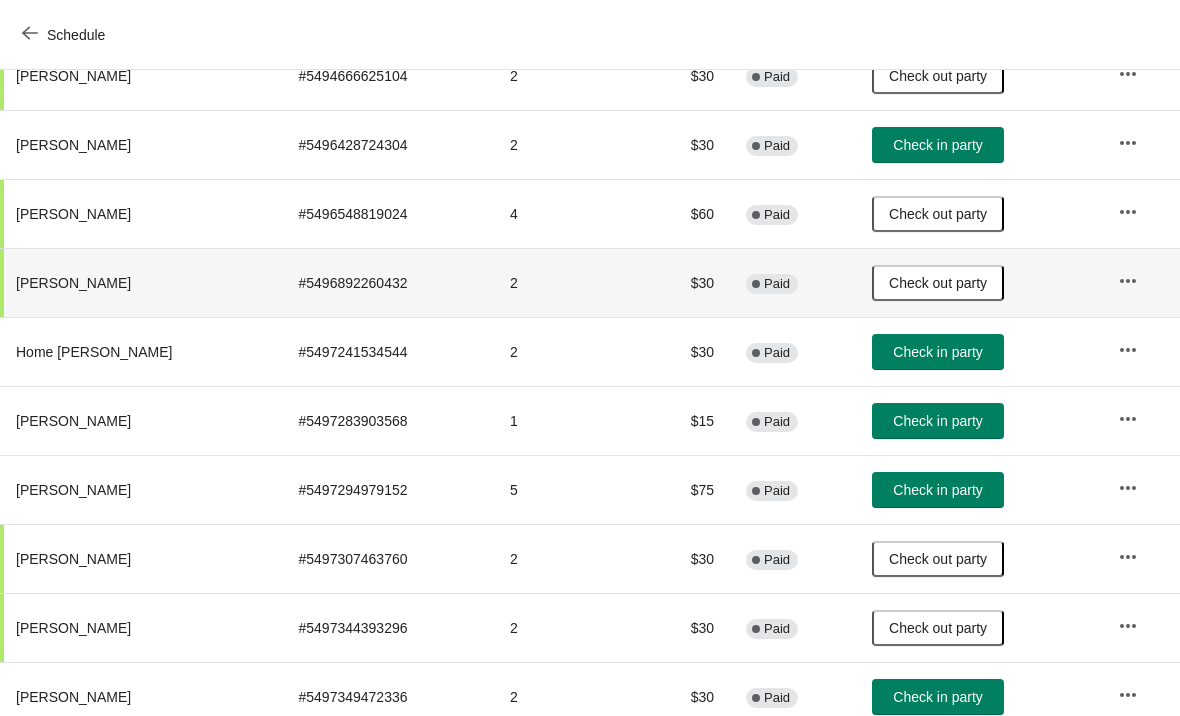 scroll, scrollTop: 366, scrollLeft: 0, axis: vertical 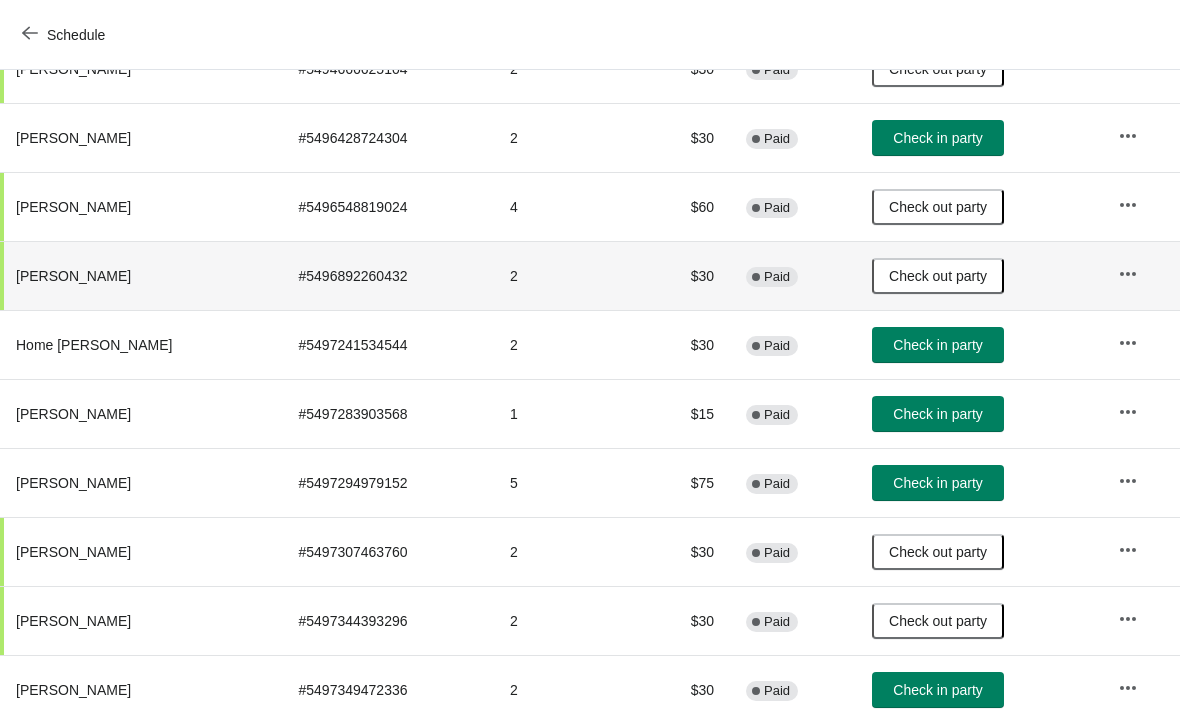 click on "Check in party" at bounding box center (937, 483) 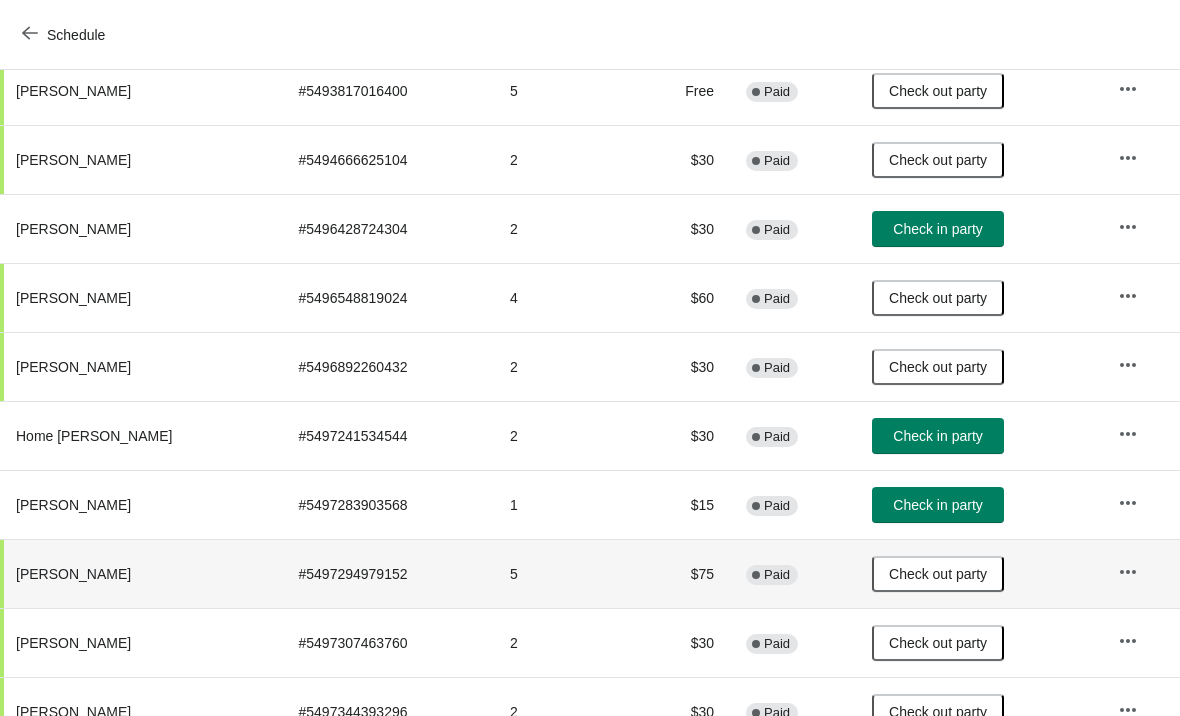 scroll, scrollTop: 273, scrollLeft: 0, axis: vertical 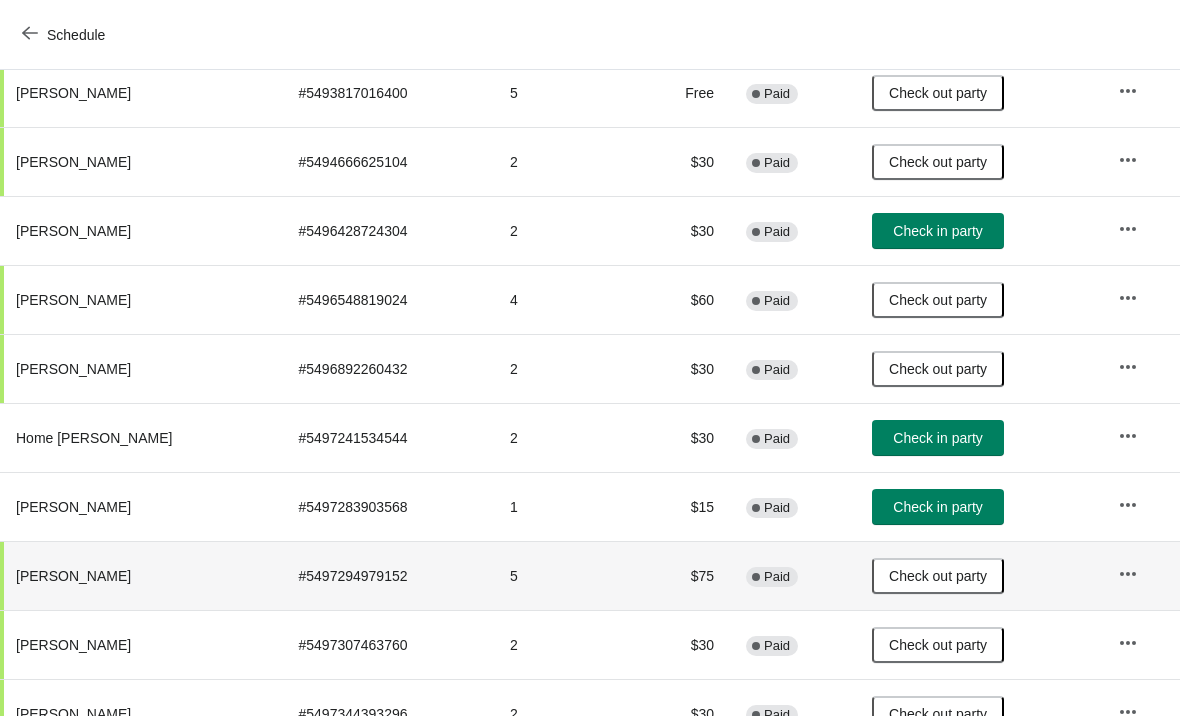click on "Check in party" at bounding box center [938, 438] 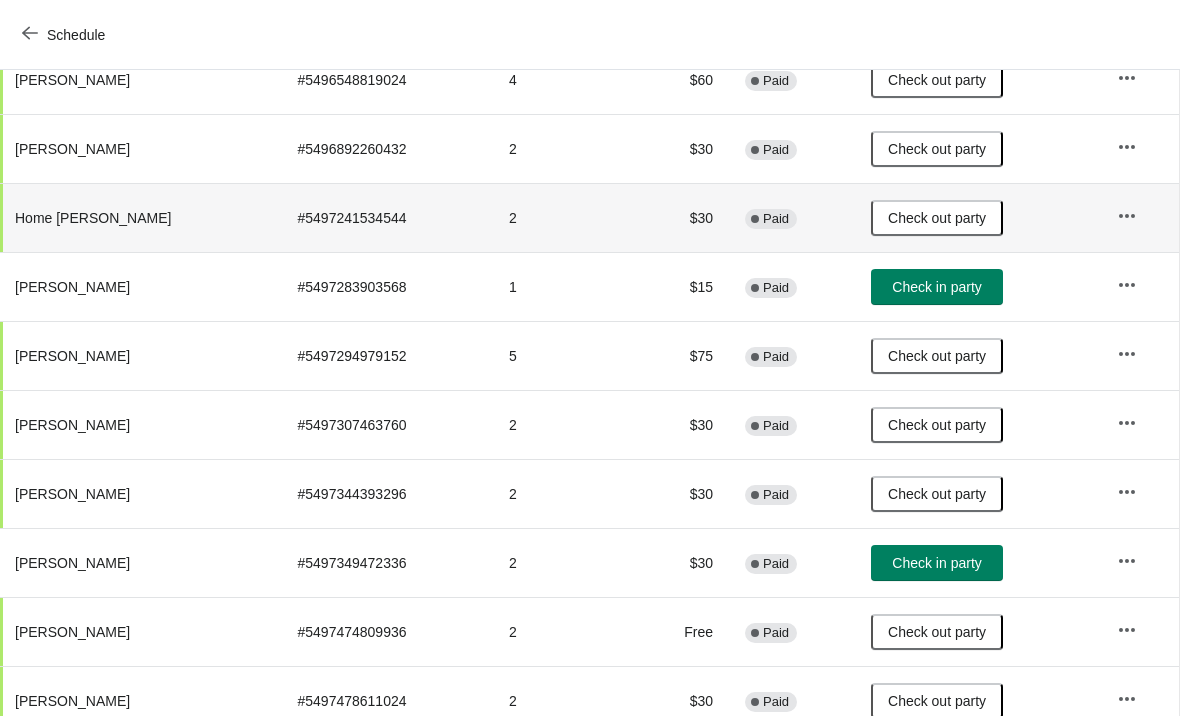 scroll, scrollTop: 495, scrollLeft: 1, axis: both 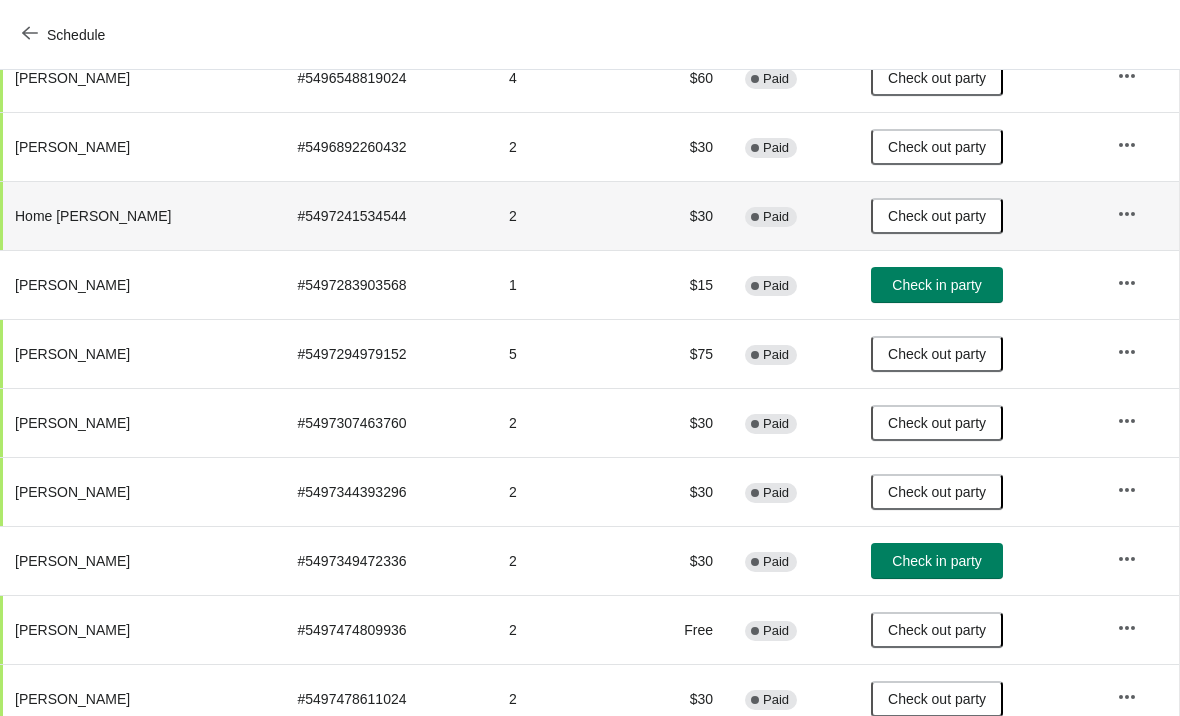 click on "Check in party" at bounding box center (936, 561) 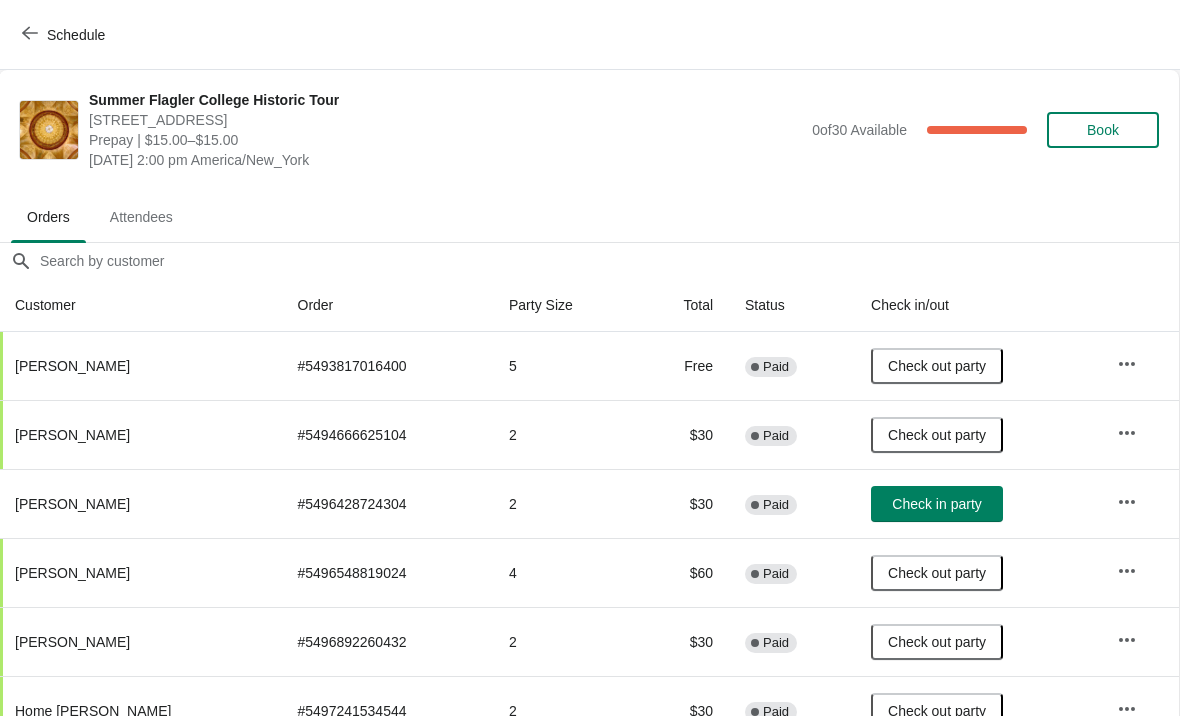 scroll, scrollTop: 0, scrollLeft: 1, axis: horizontal 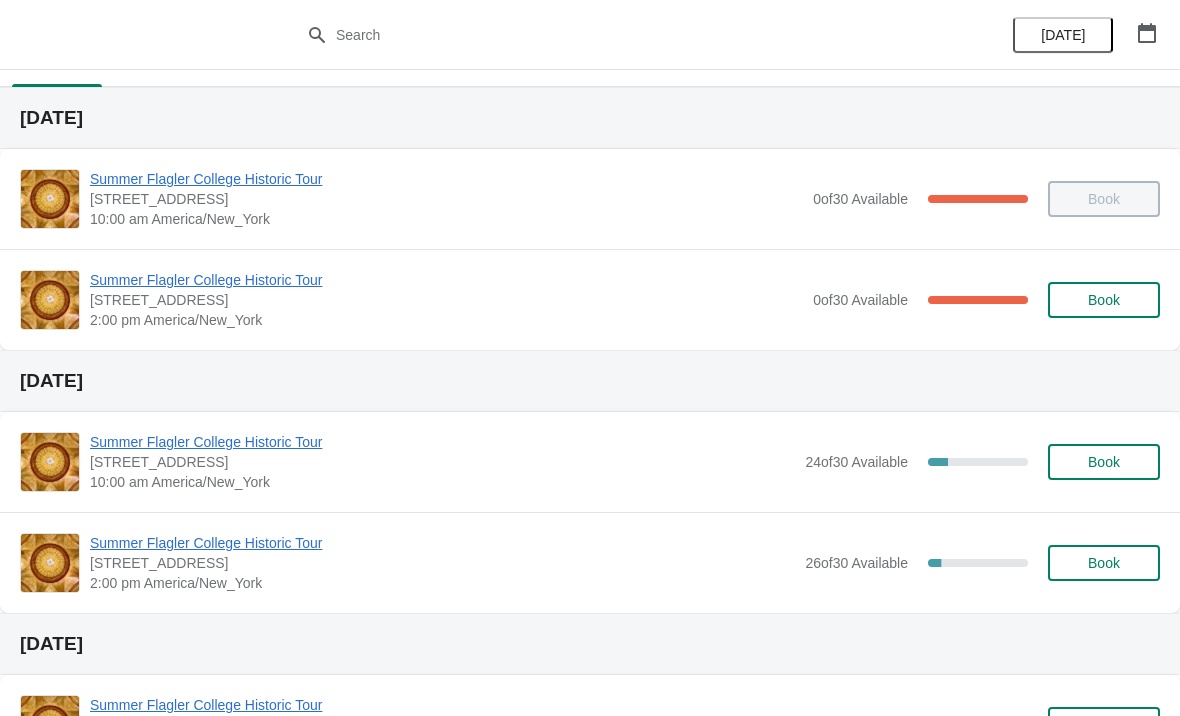 click on "Summer Flagler College Historic Tour" at bounding box center [446, 280] 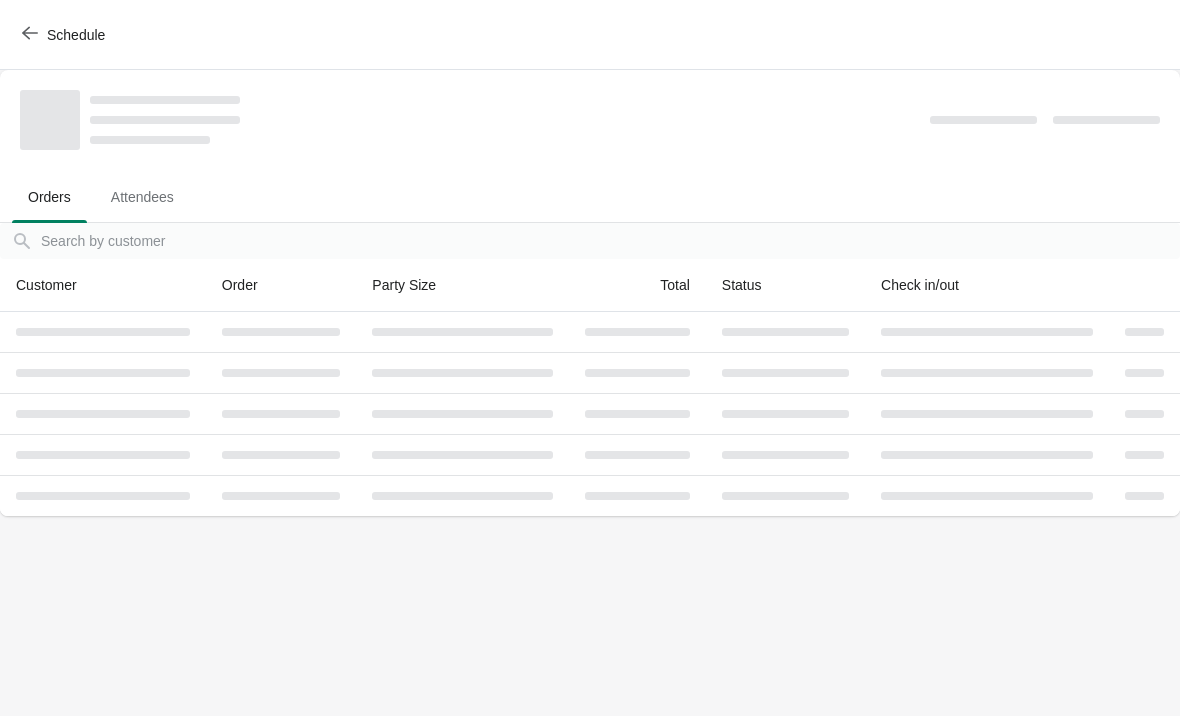 scroll, scrollTop: 0, scrollLeft: 0, axis: both 